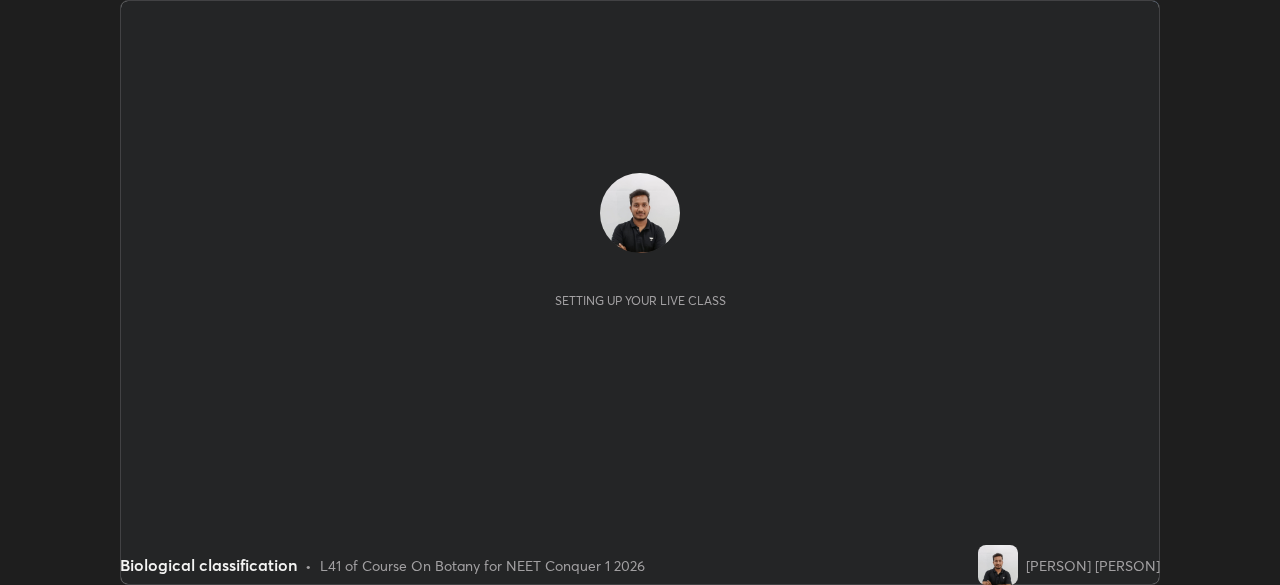 scroll, scrollTop: 0, scrollLeft: 0, axis: both 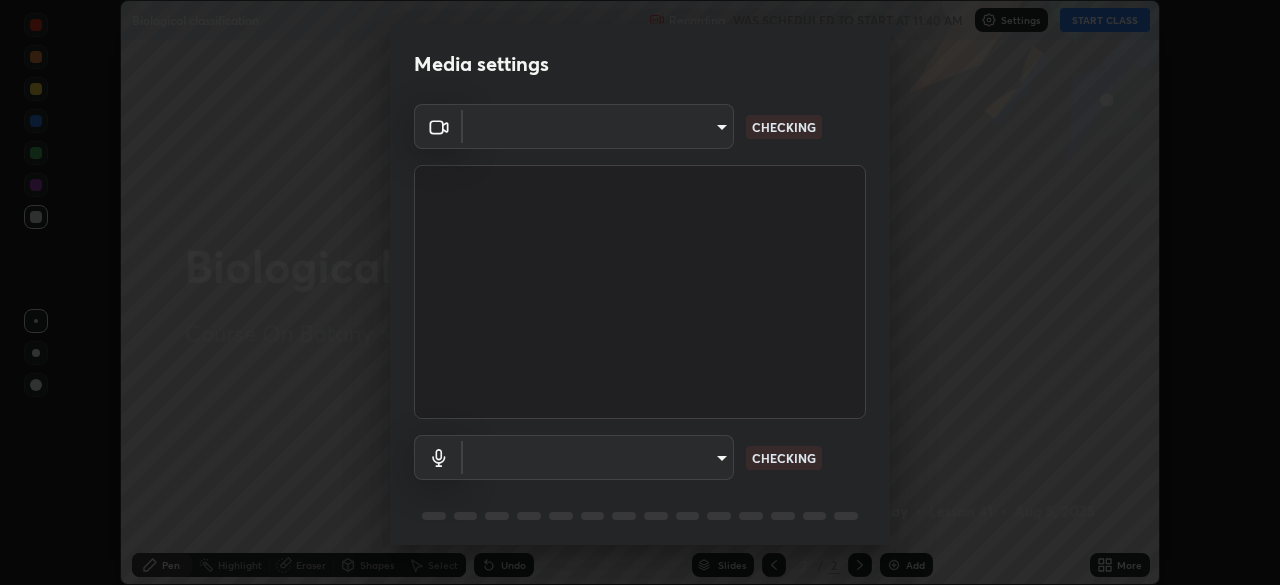 type on "b98531ccb291fb31e3b89e40f042c7c38db18d895562f17e0e36bfb5aca72fd8" 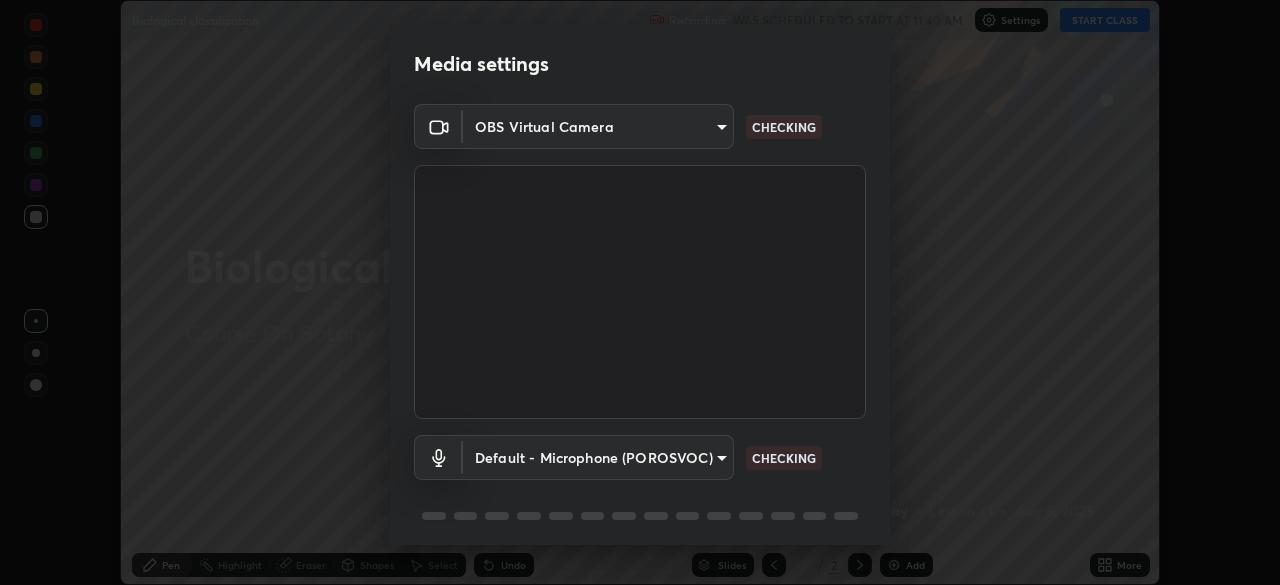 scroll, scrollTop: 71, scrollLeft: 0, axis: vertical 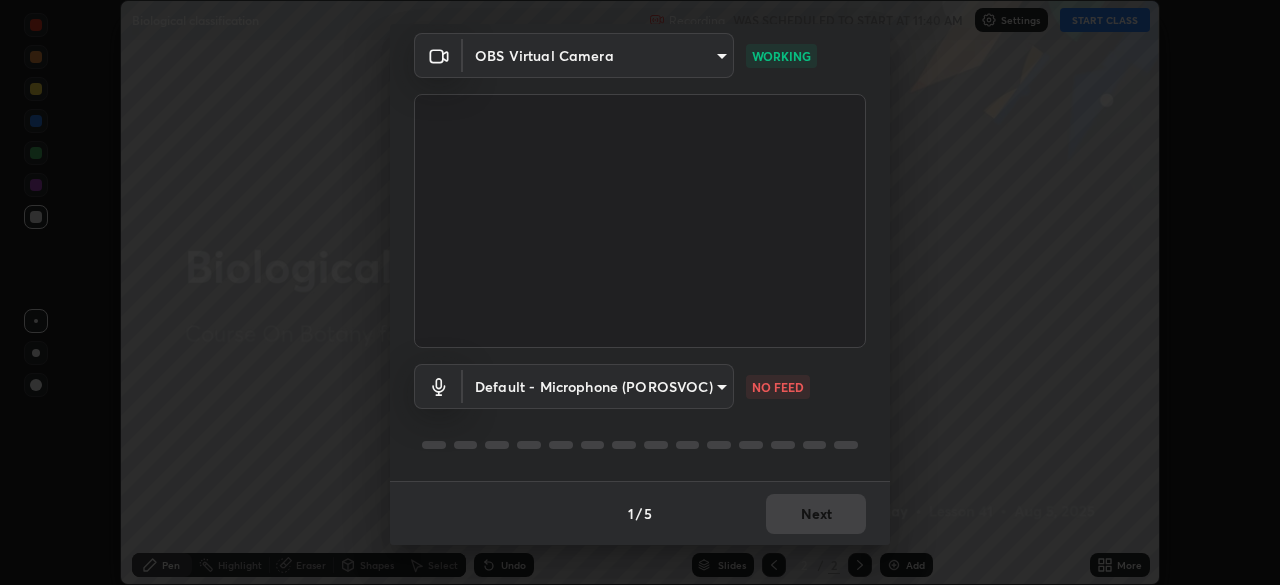 click on "Erase all Biological classification Recording WAS SCHEDULED TO START AT  11:40 AM Settings START CLASS Setting up your live class Biological classification • L41 of Course On Botany for NEET Conquer 1 2026 [PERSON] [PERSON] Pen Highlight Eraser Shapes Select Undo Slides 2 / 2 Add More No doubts shared Encourage your learners to ask a doubt for better clarity Report an issue Reason for reporting Buffering Chat not working Audio - Video sync issue Educator video quality low ​ Attach an image Report Media settings OBS Virtual Camera [HASH] WORKING Default - Microphone (POROSVOC) default NO FEED 1 / 5 Next" at bounding box center (640, 292) 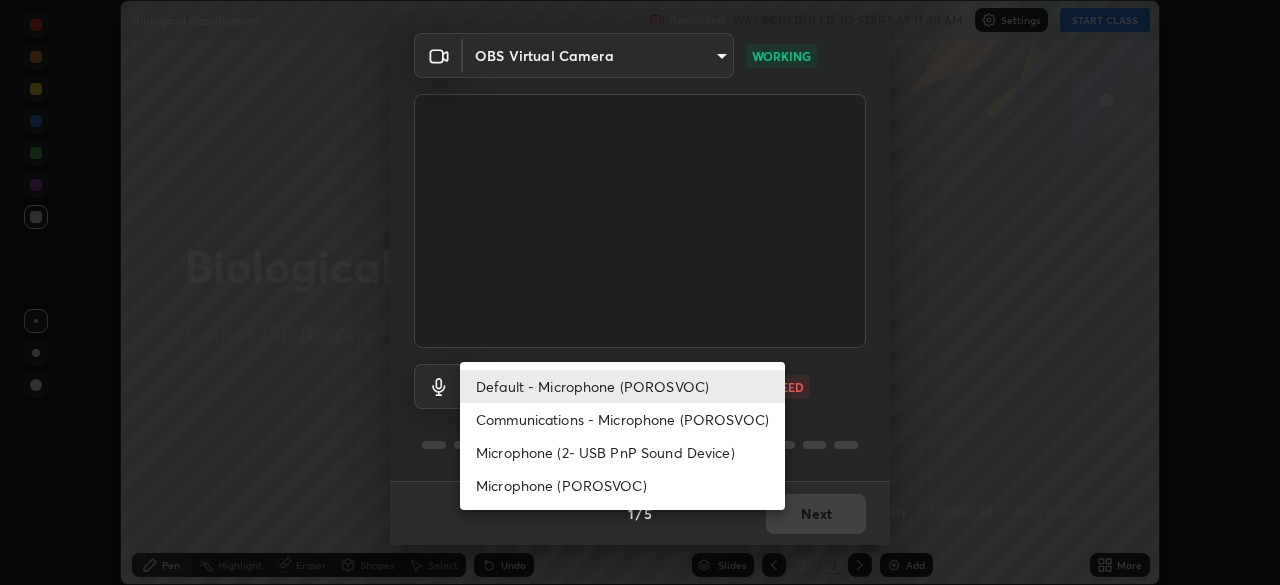 click on "Communications - Microphone (POROSVOC)" at bounding box center (622, 419) 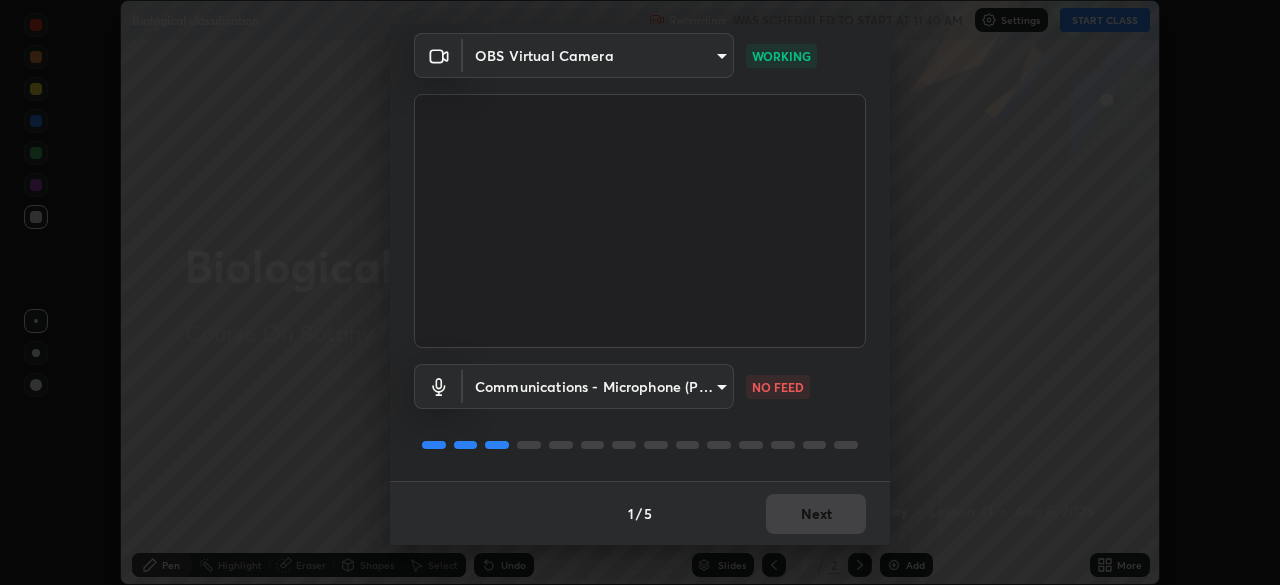 click on "Erase all Biological classification Recording WAS SCHEDULED TO START AT  11:40 AM Settings START CLASS Setting up your live class Biological classification • L41 of Course On Botany for NEET Conquer 1 2026 [PERSON] [PERSON] Pen Highlight Eraser Shapes Select Undo Slides 2 / 2 Add More No doubts shared Encourage your learners to ask a doubt for better clarity Report an issue Reason for reporting Buffering Chat not working Audio - Video sync issue Educator video quality low ​ Attach an image Report Media settings OBS Virtual Camera [HASH] WORKING Communications - Microphone (POROSVOC) communications NO FEED 1 / 5 Next" at bounding box center [640, 292] 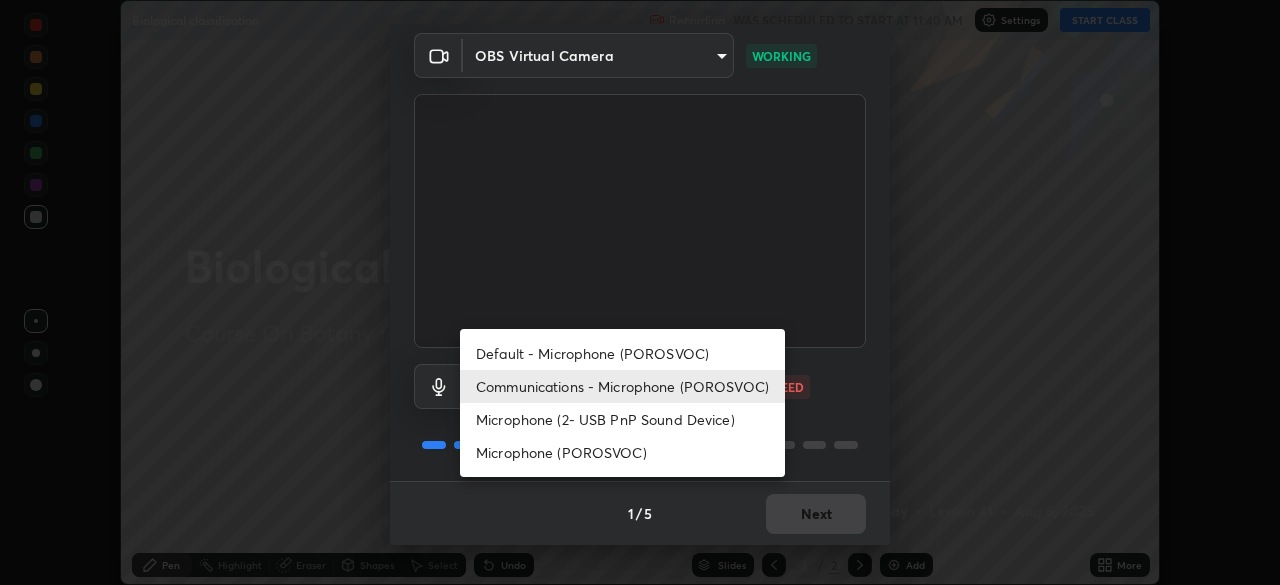 click on "Default - Microphone (POROSVOC)" at bounding box center [622, 353] 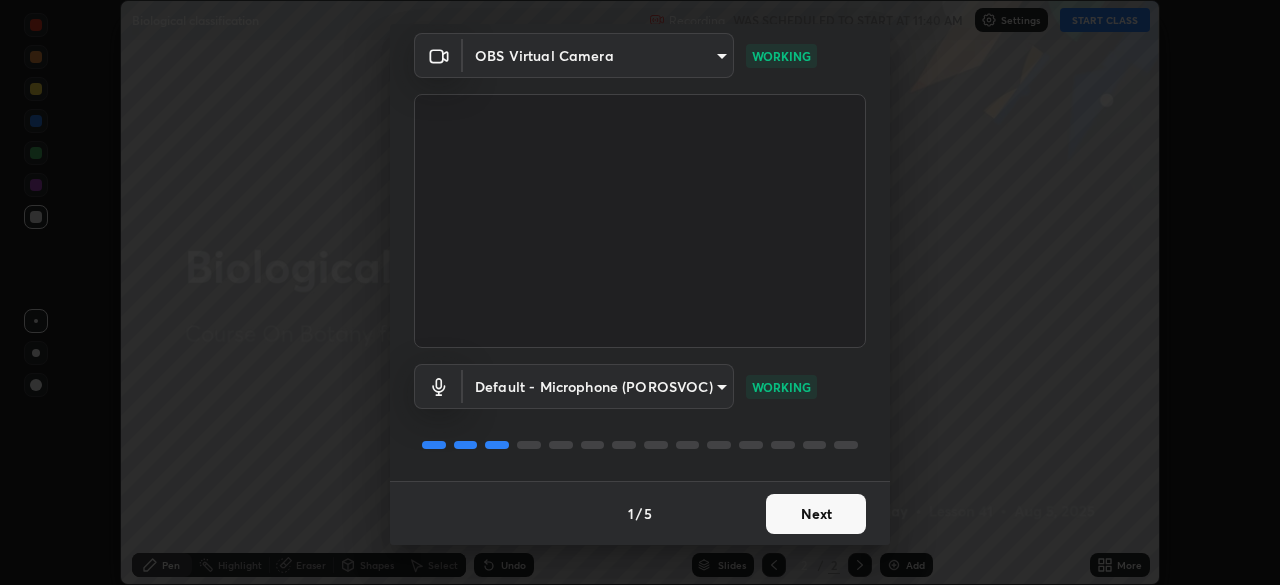 click on "Next" at bounding box center [816, 514] 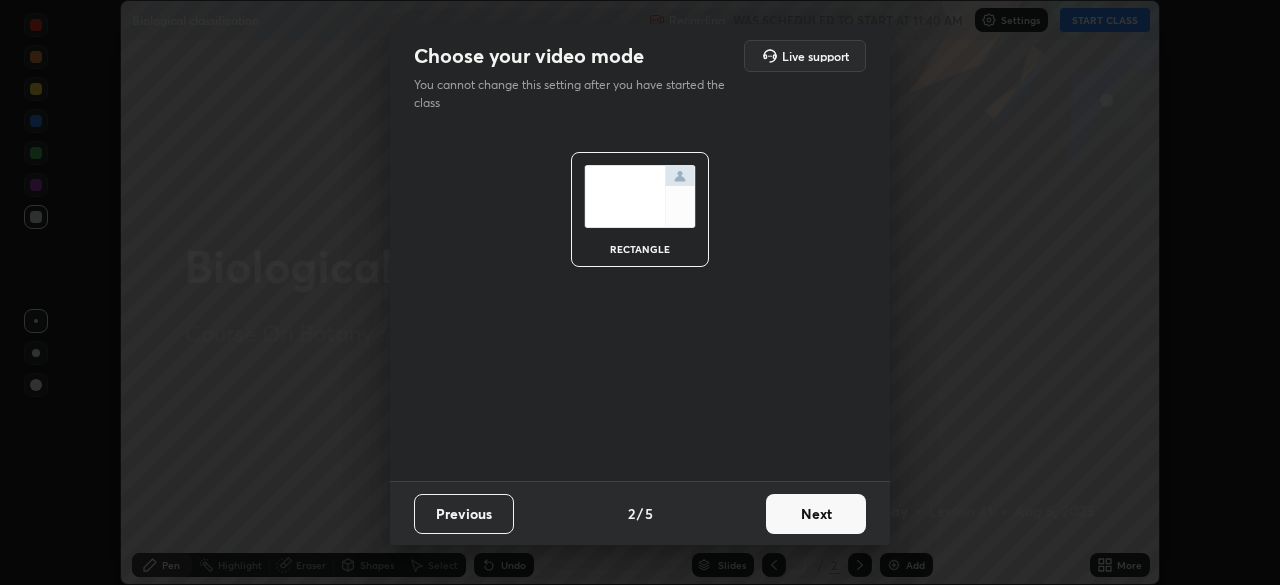 scroll, scrollTop: 0, scrollLeft: 0, axis: both 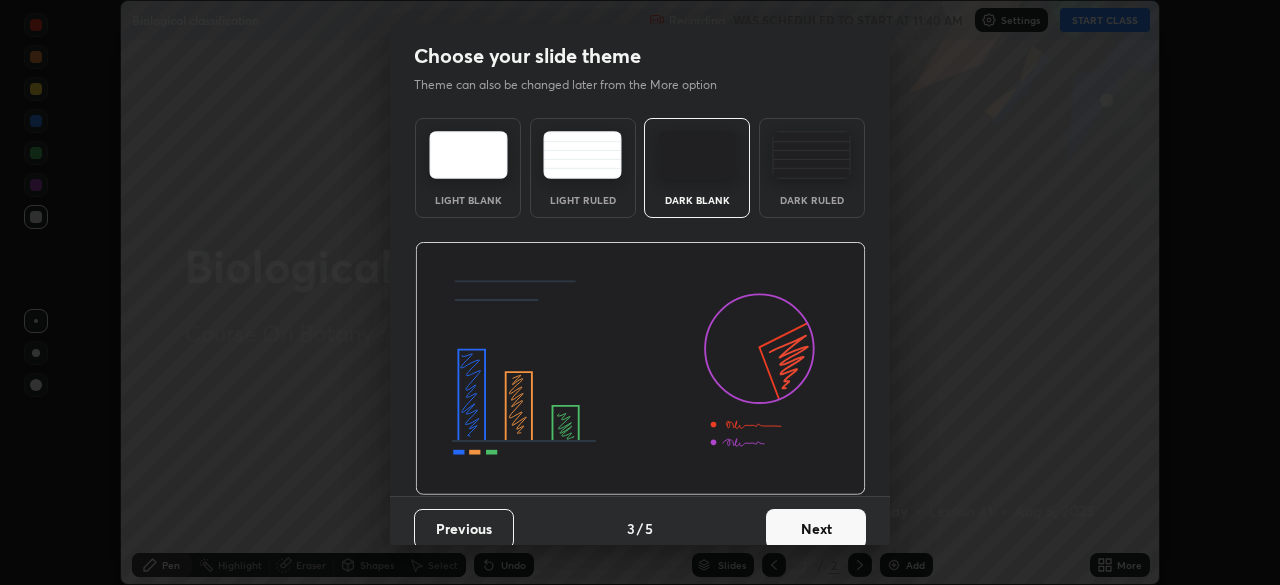 click on "Next" at bounding box center (816, 529) 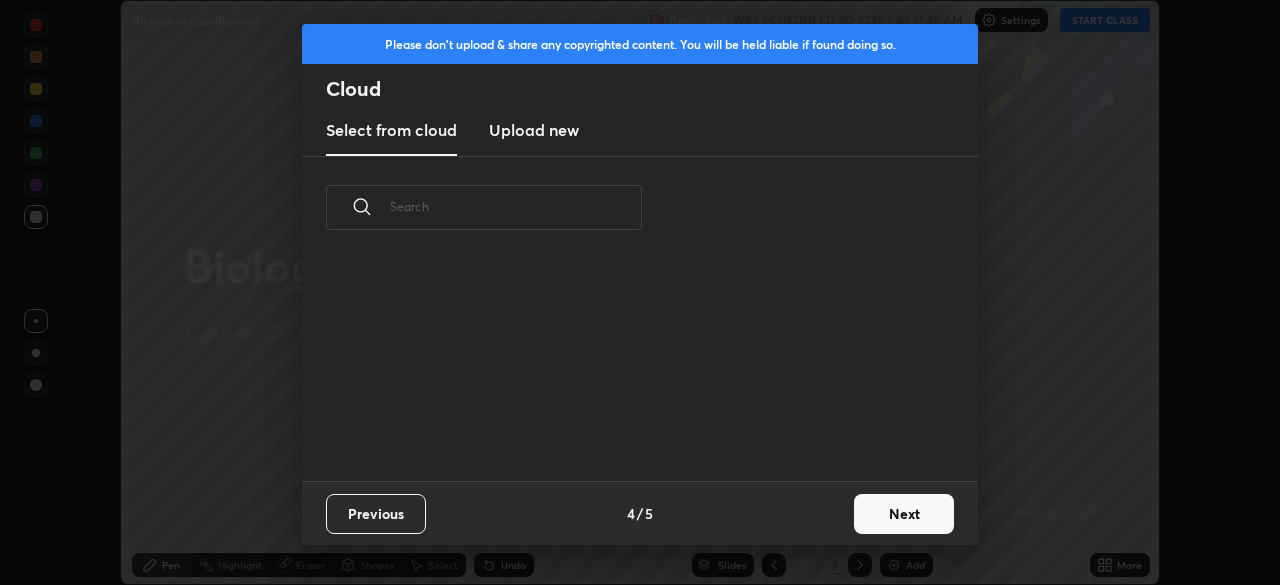 scroll, scrollTop: 222, scrollLeft: 642, axis: both 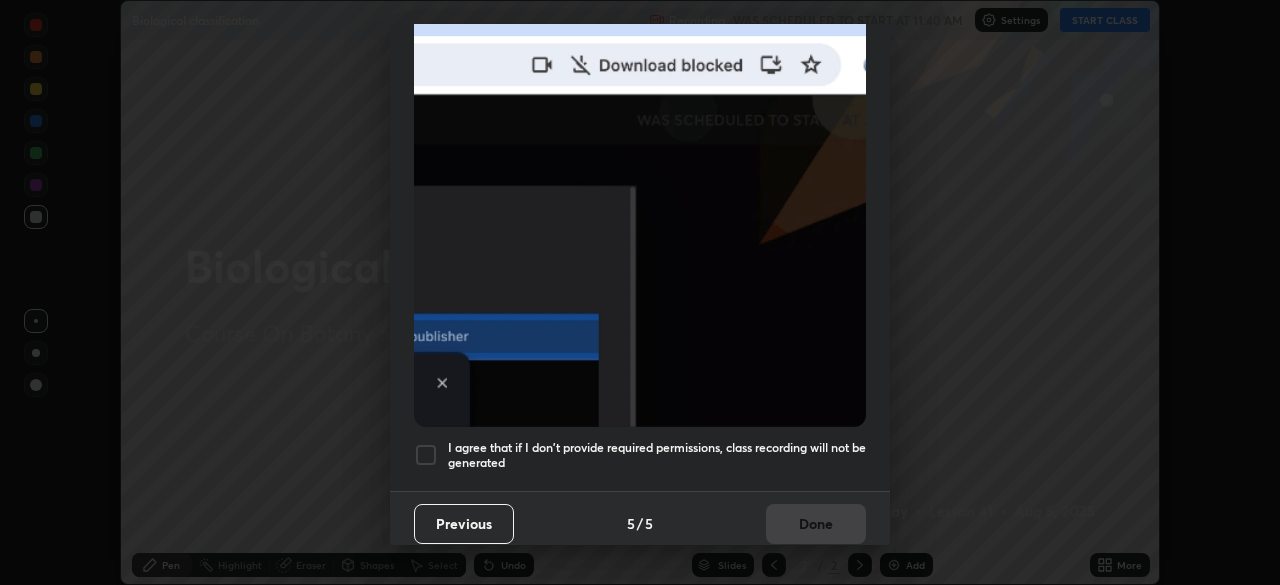 click on "I agree that if I don't provide required permissions, class recording will not be generated" at bounding box center [640, 455] 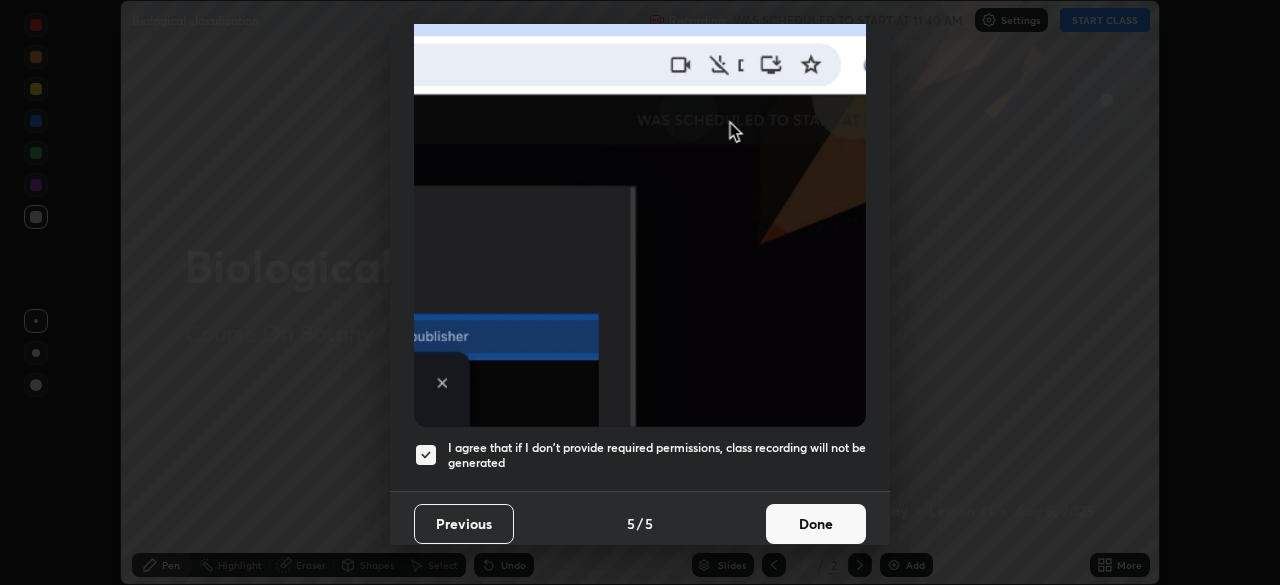 click on "Done" at bounding box center (816, 524) 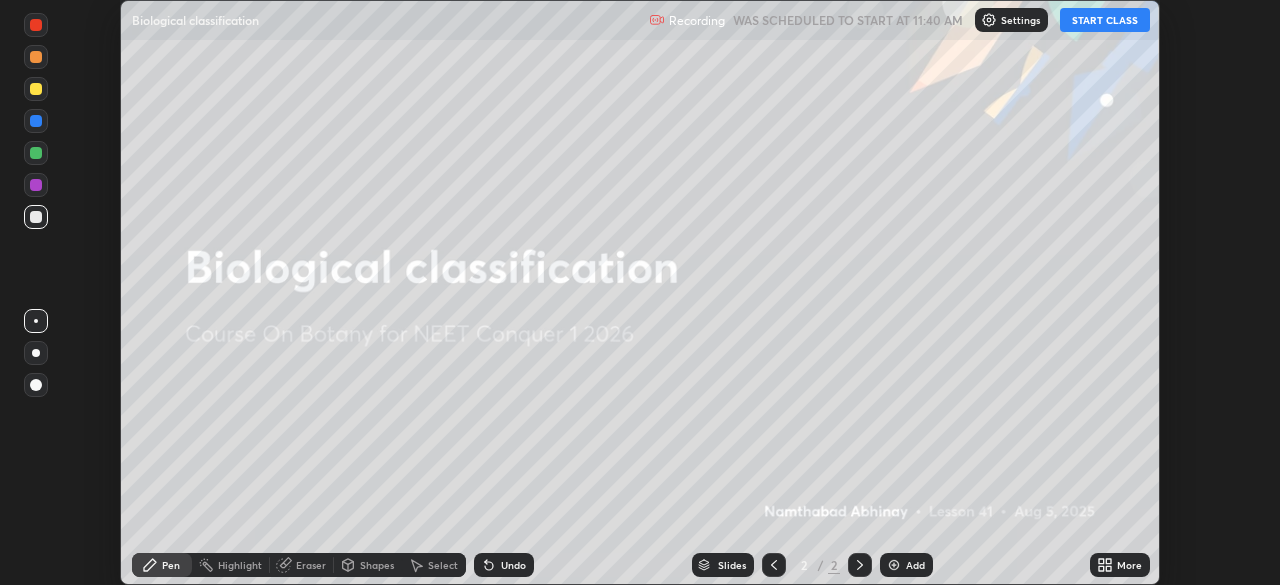 click on "START CLASS" at bounding box center [1105, 20] 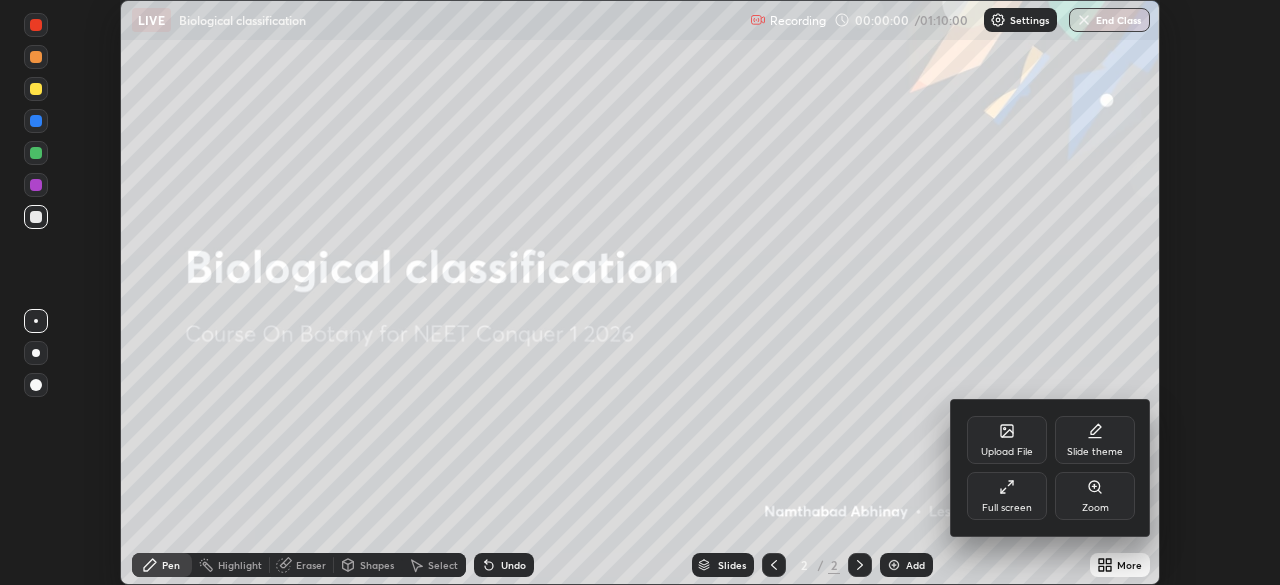 click on "Full screen" at bounding box center [1007, 496] 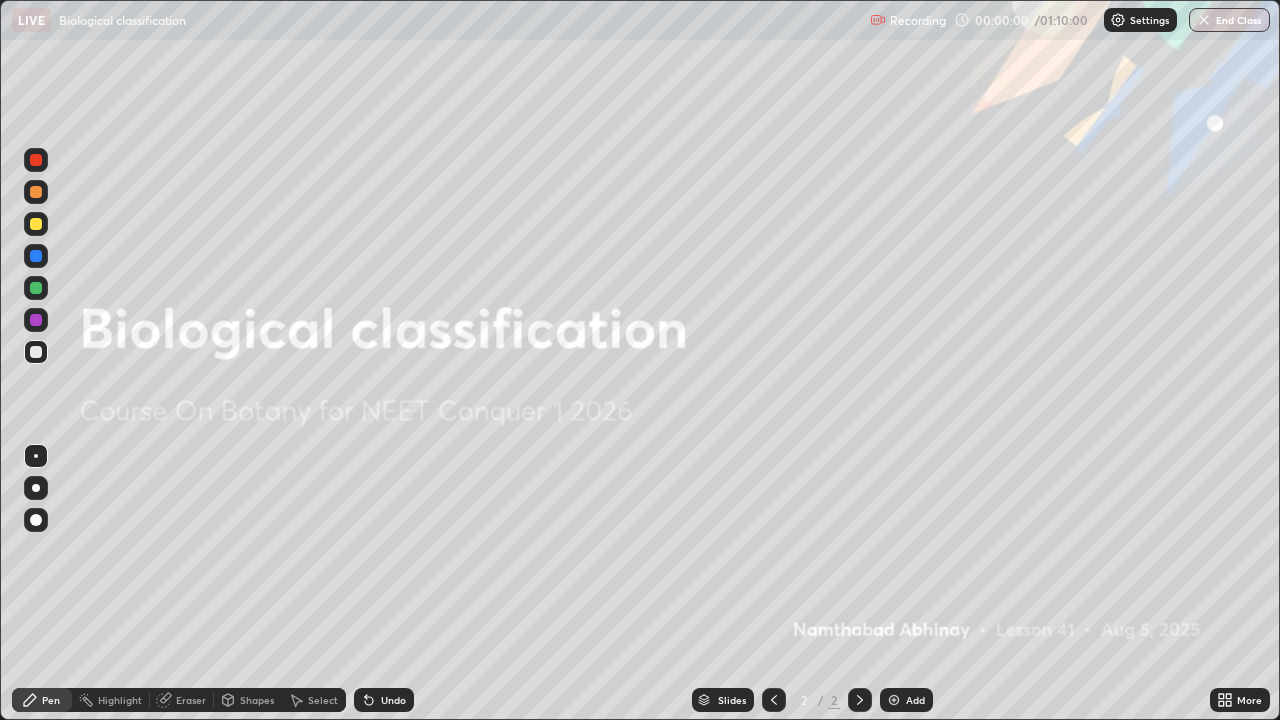 scroll, scrollTop: 99280, scrollLeft: 98720, axis: both 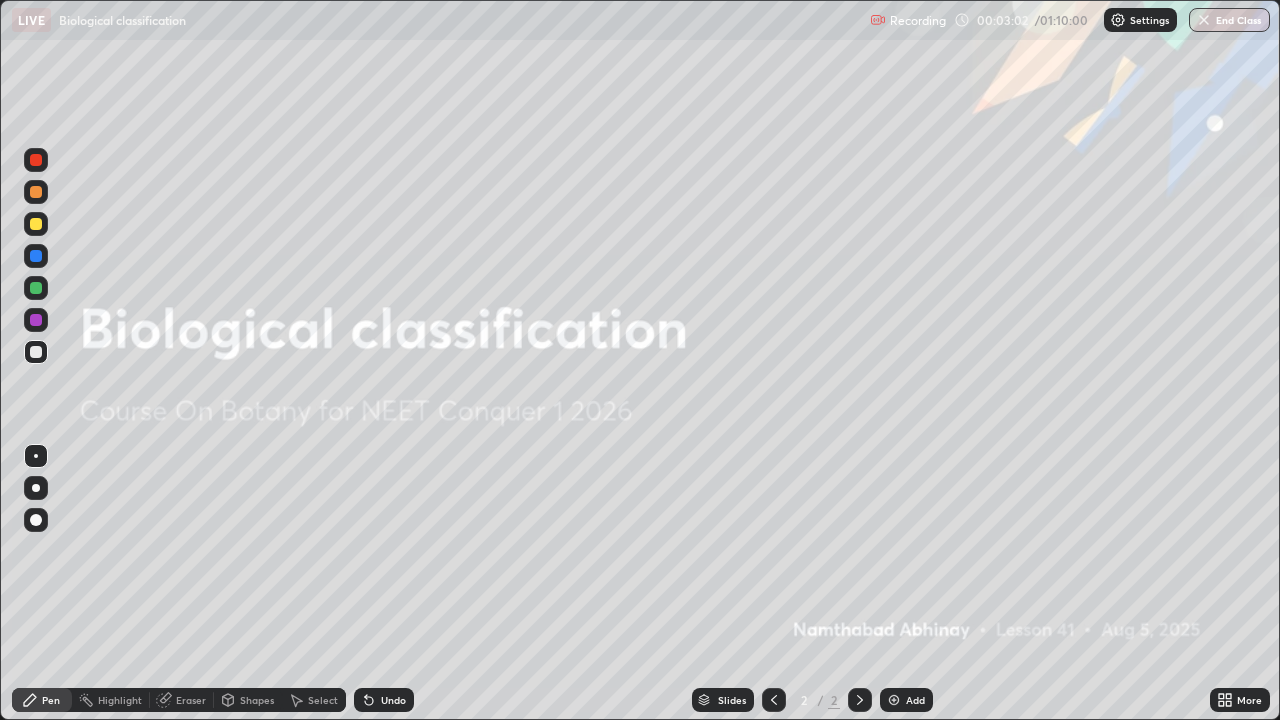 click on "More" at bounding box center [1240, 700] 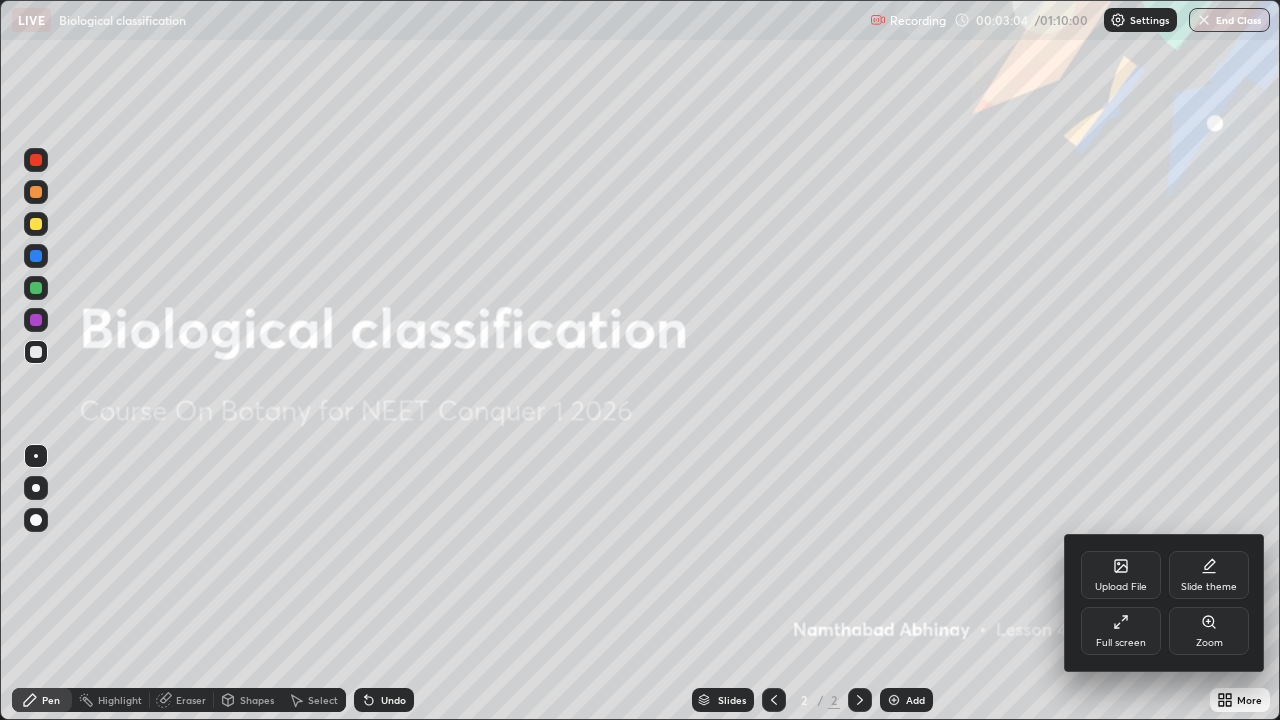 click 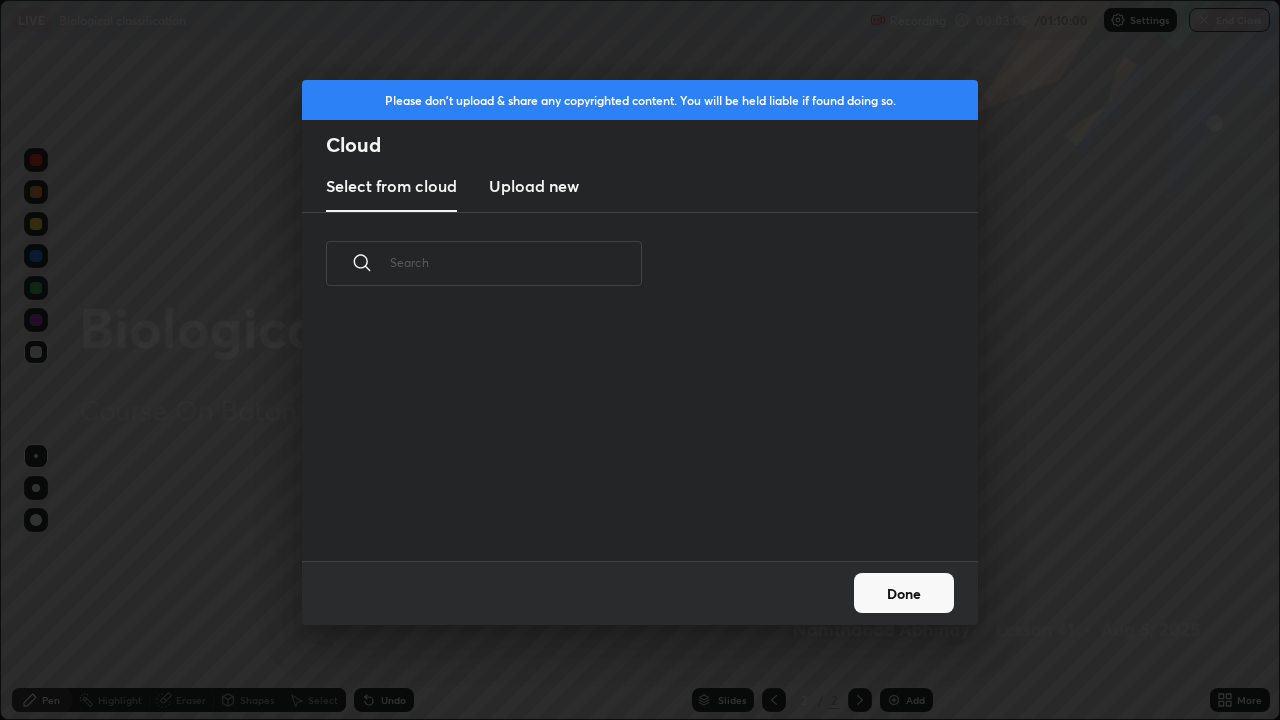 scroll, scrollTop: 7, scrollLeft: 11, axis: both 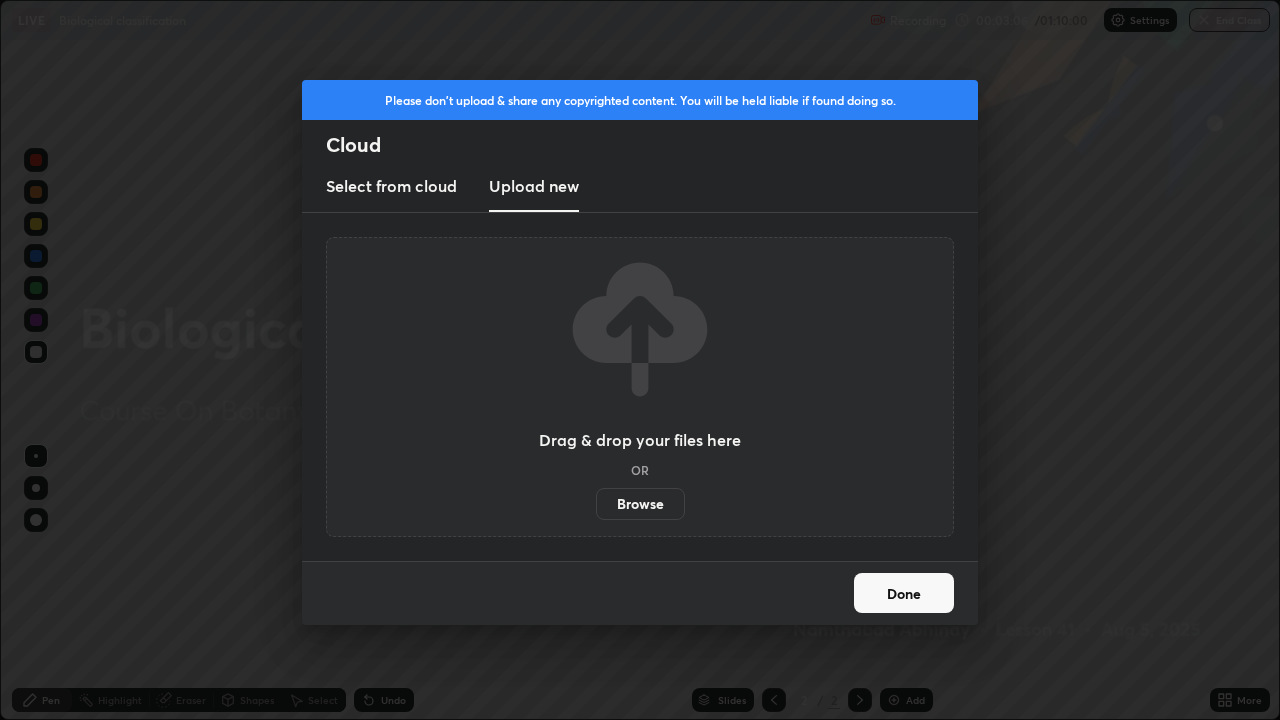 click on "Browse" at bounding box center (640, 504) 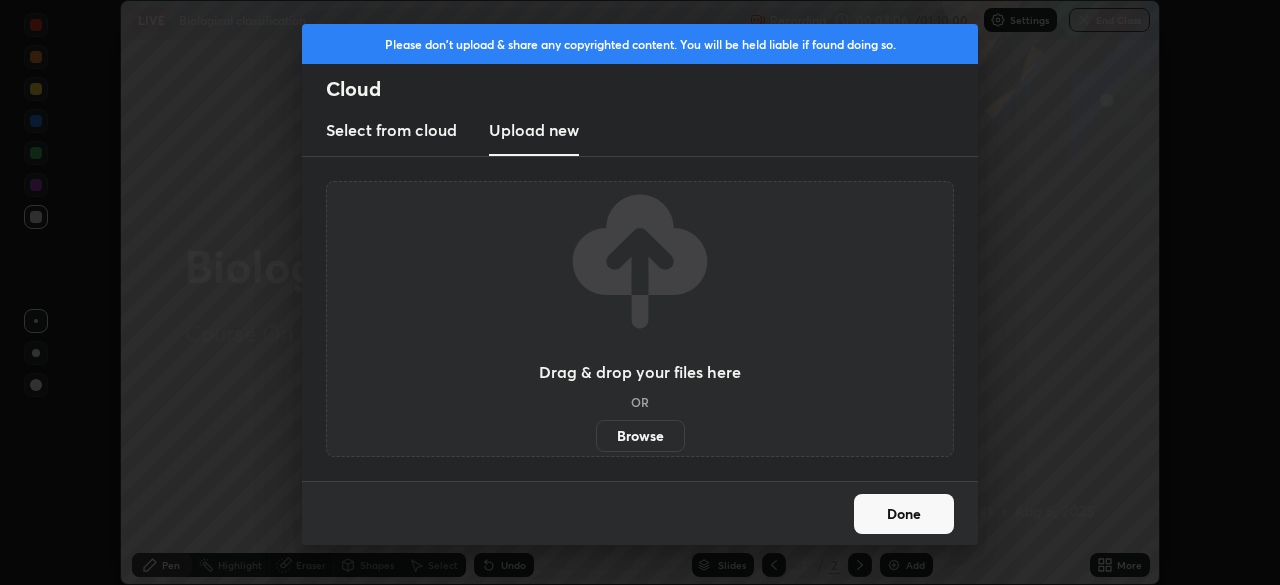 scroll, scrollTop: 585, scrollLeft: 1280, axis: both 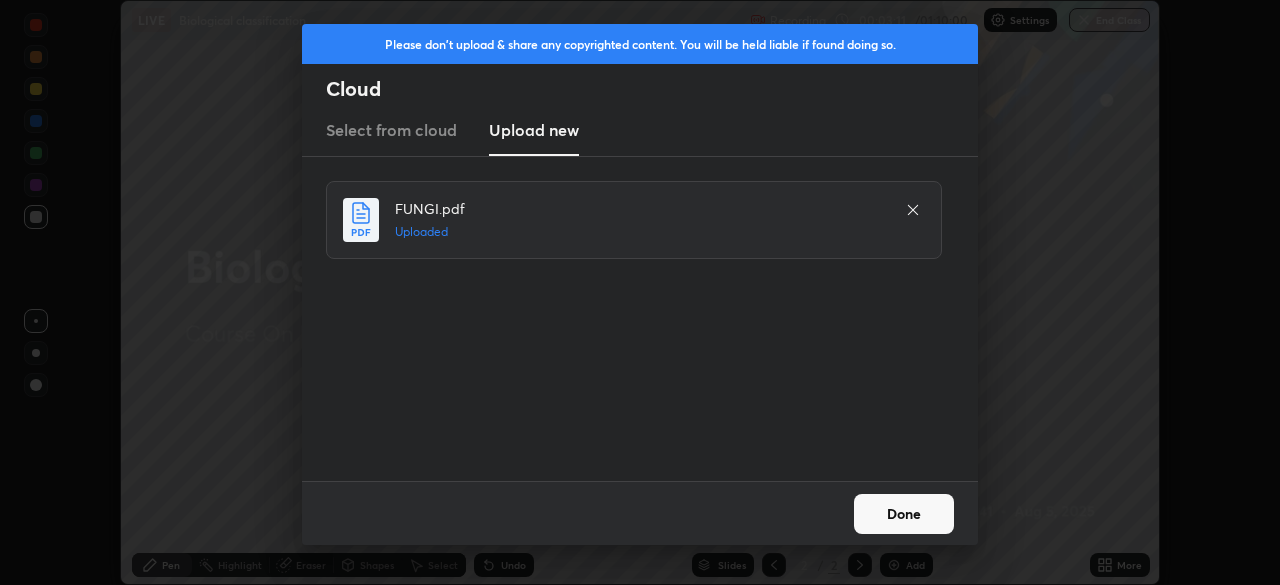 click on "Please don't upload & share any copyrighted content. You will be held liable if found doing so. Cloud Select from cloud Upload new FUNGI.pdf Uploaded Done" at bounding box center [640, 292] 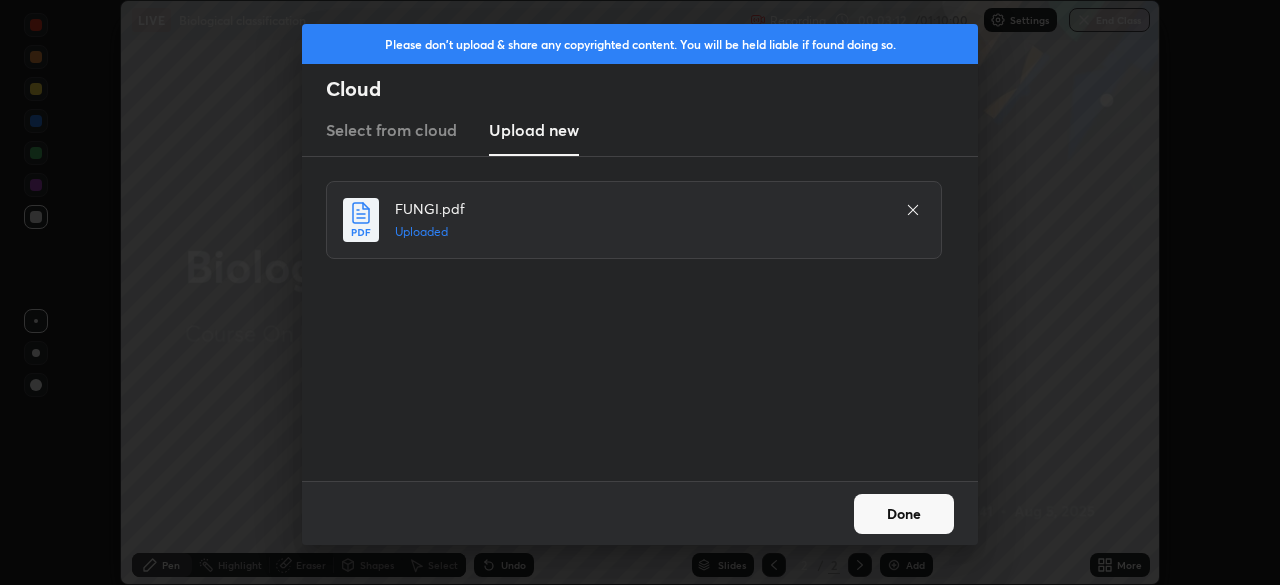 click on "Done" at bounding box center (904, 514) 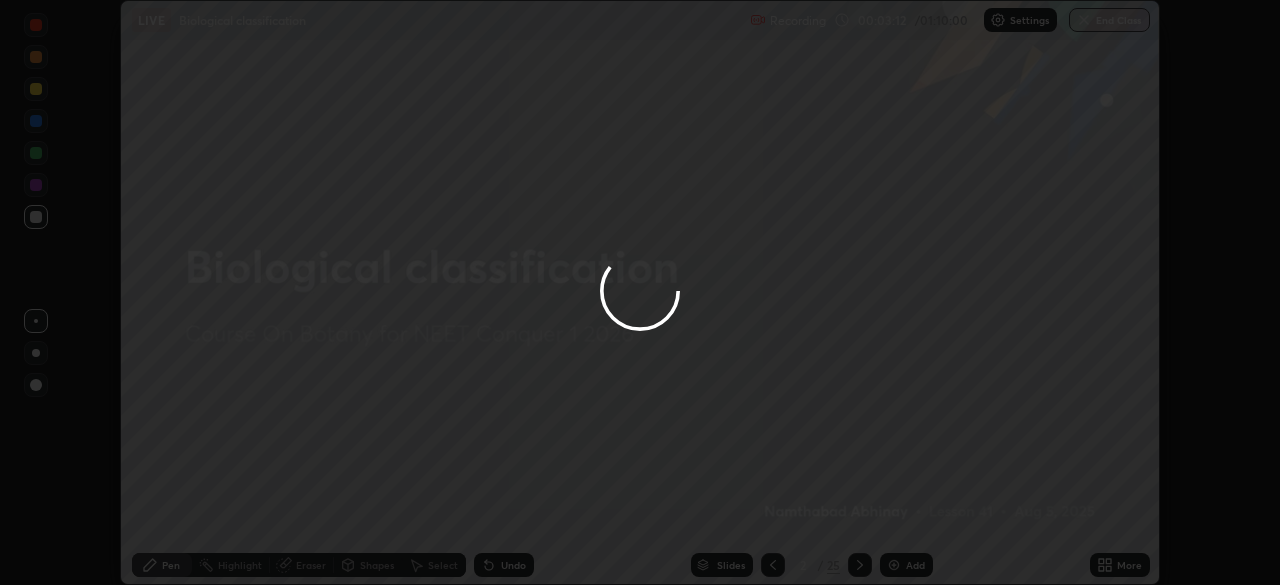 click on "More" at bounding box center (1129, 565) 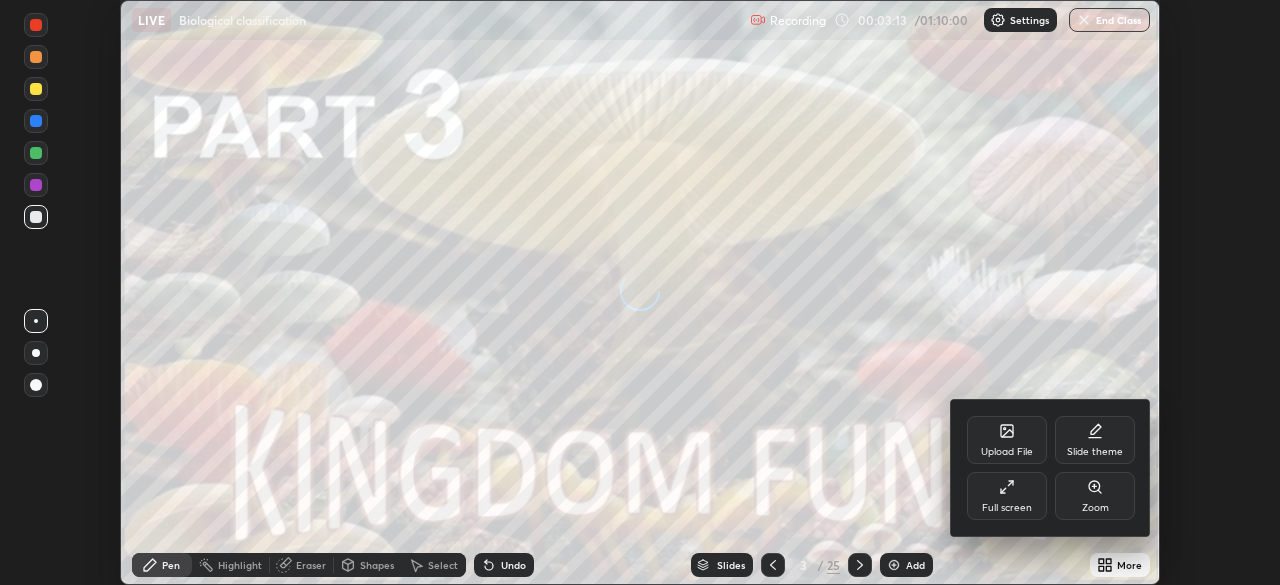 click on "Full screen" at bounding box center [1007, 496] 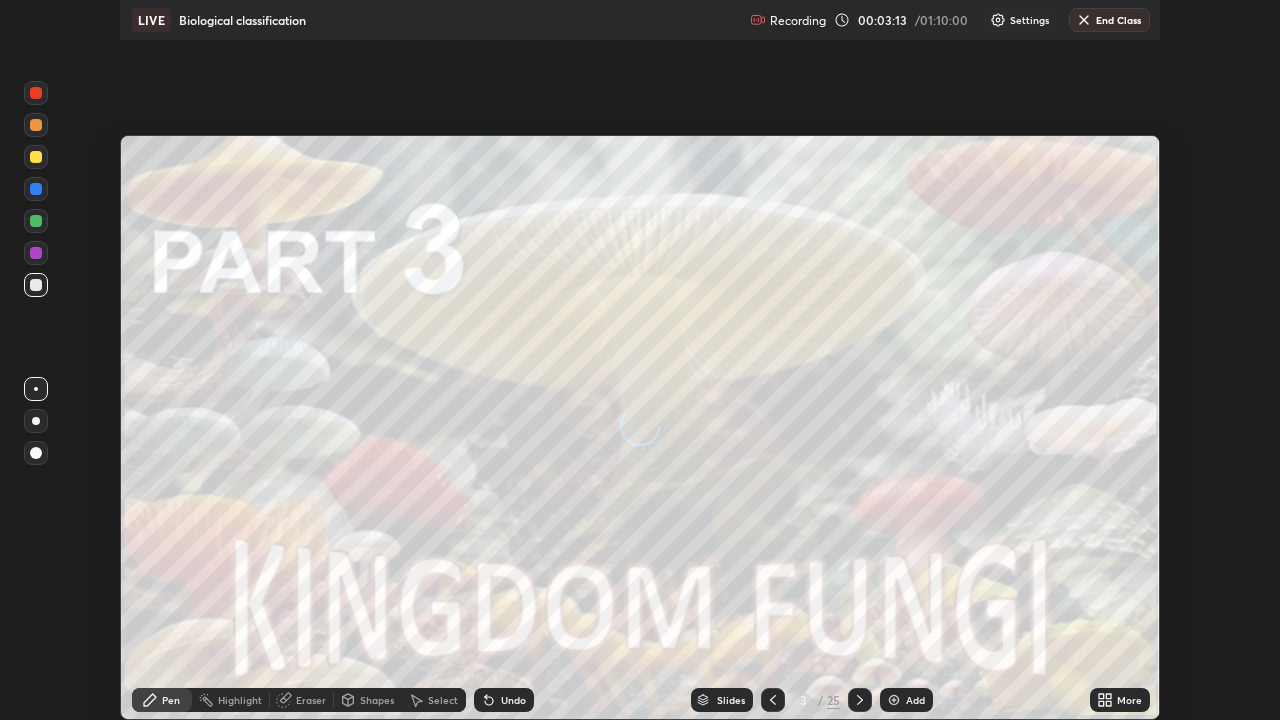 scroll, scrollTop: 99280, scrollLeft: 98720, axis: both 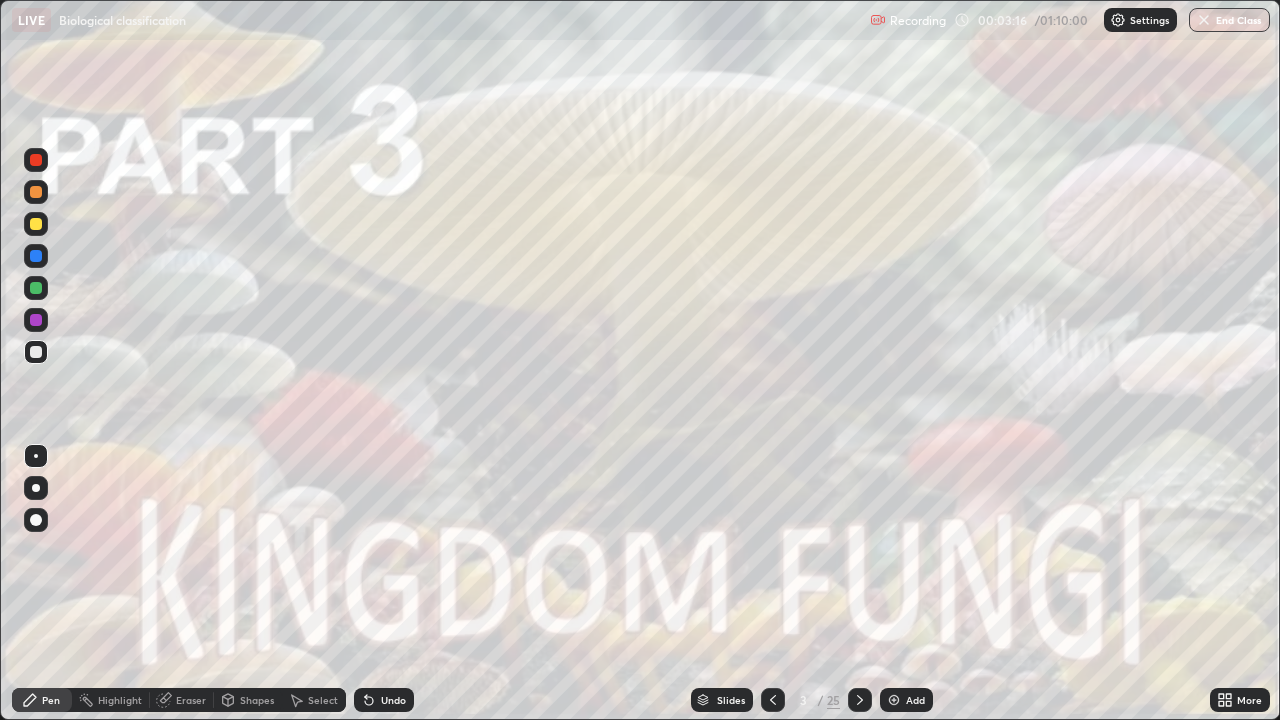 click on "Slides" at bounding box center (731, 700) 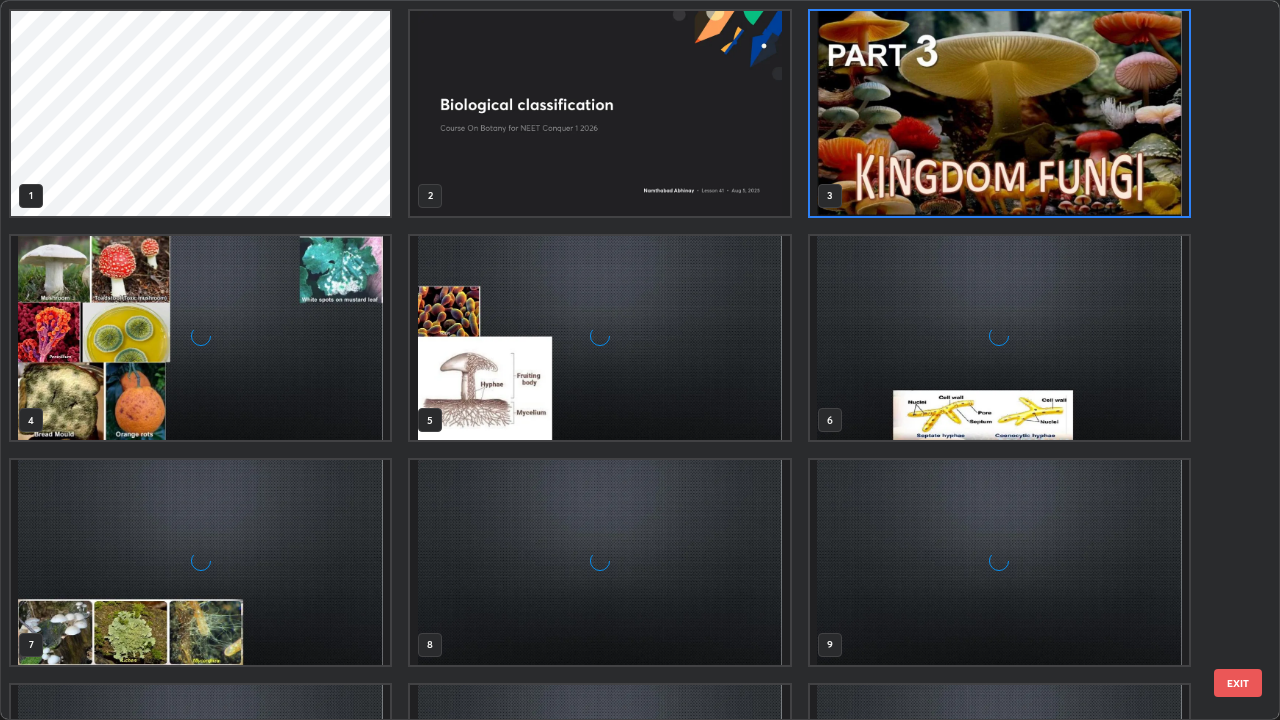 scroll, scrollTop: 7, scrollLeft: 11, axis: both 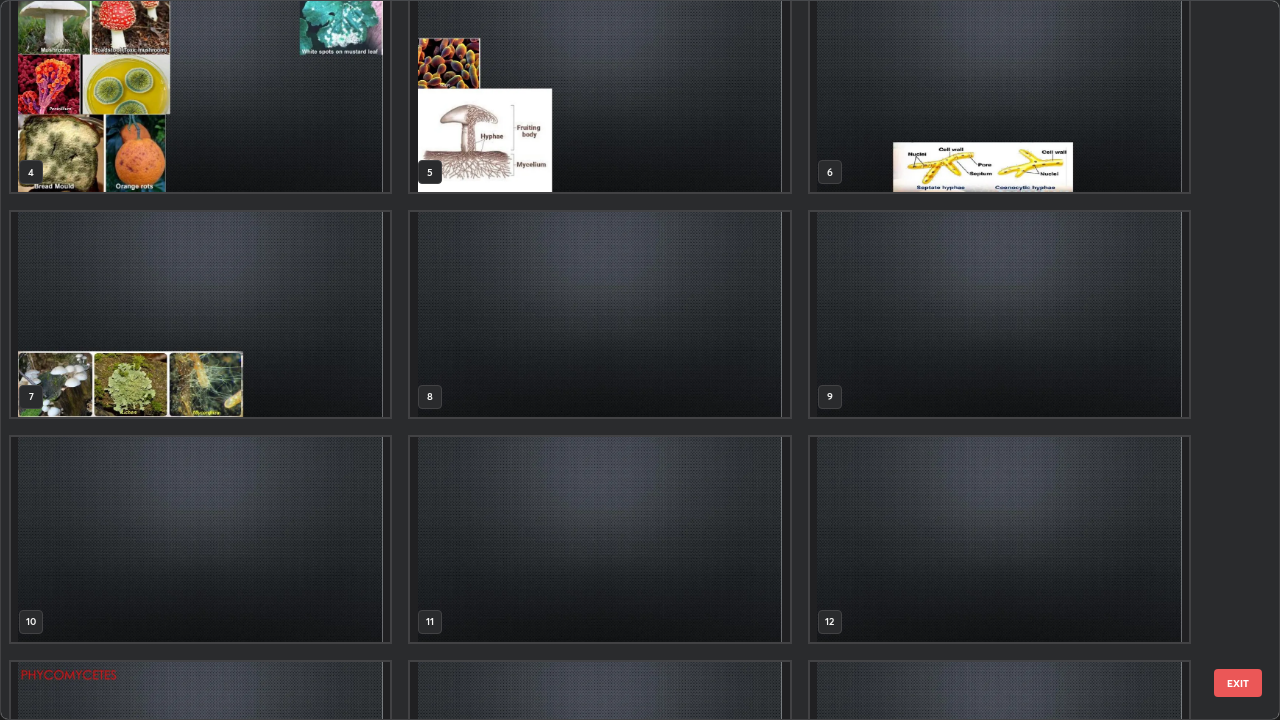 click at bounding box center [599, 314] 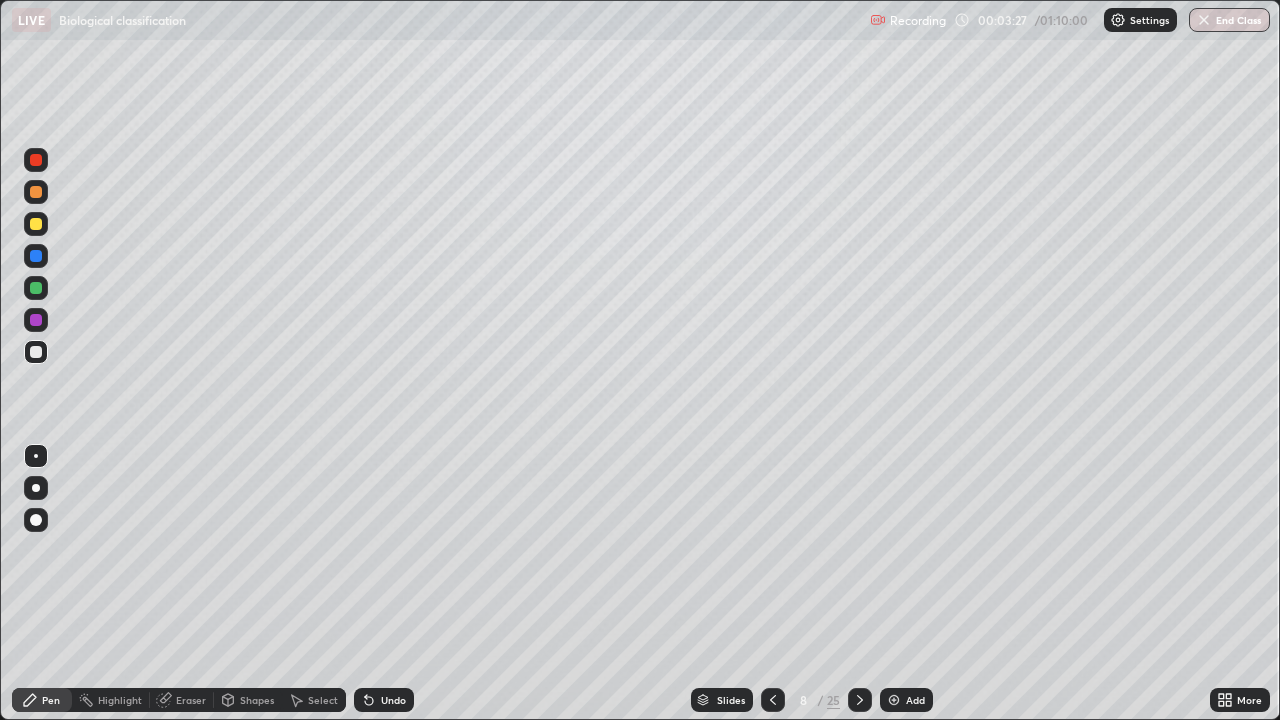 click at bounding box center [599, 314] 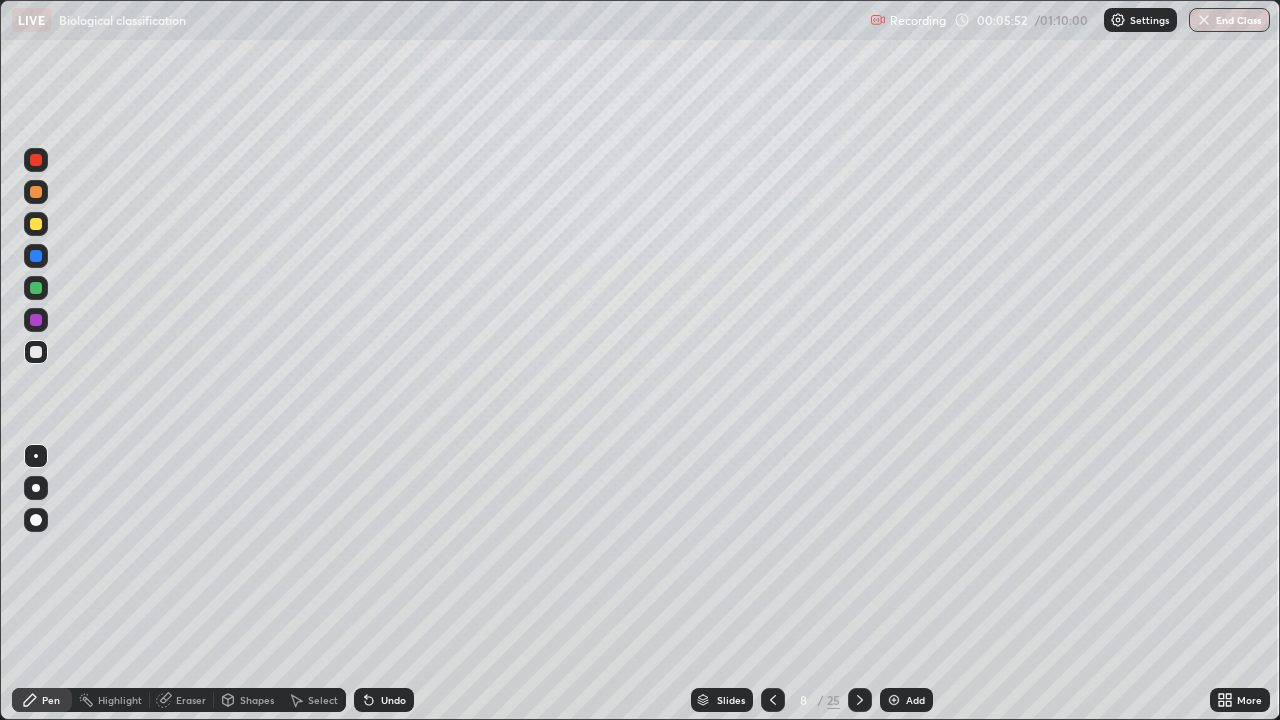 click at bounding box center [36, 160] 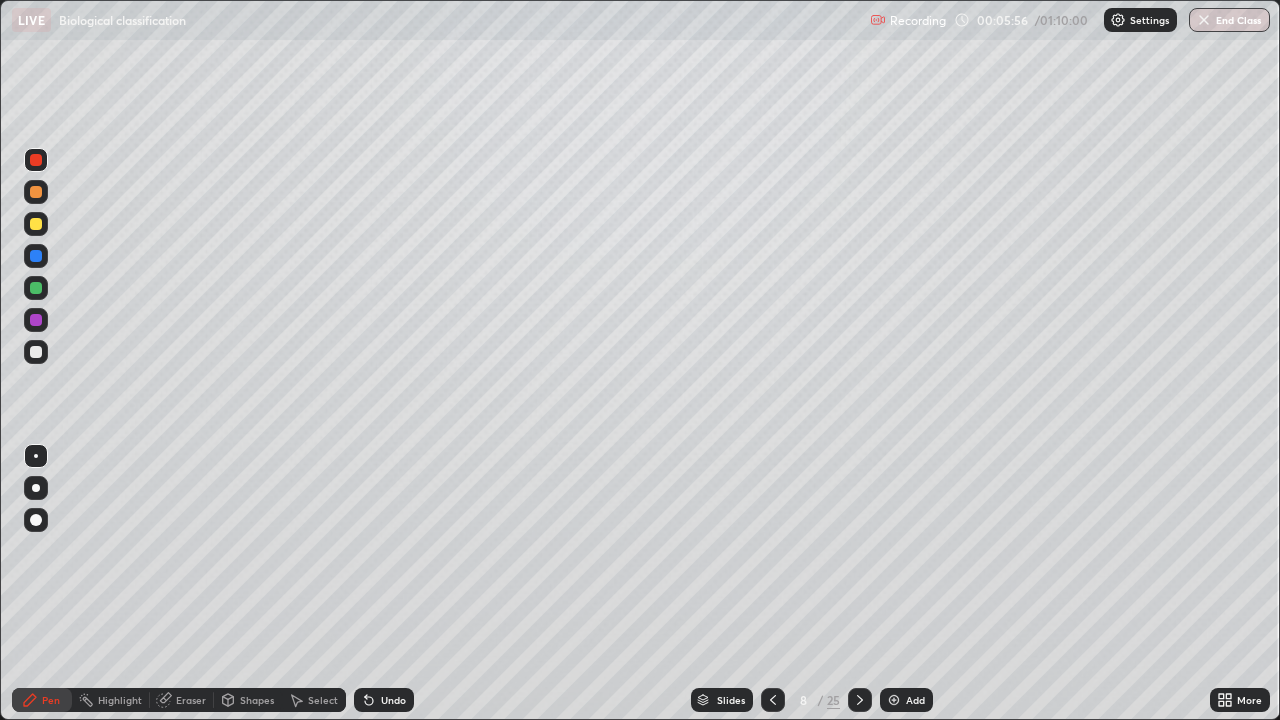 click at bounding box center [36, 488] 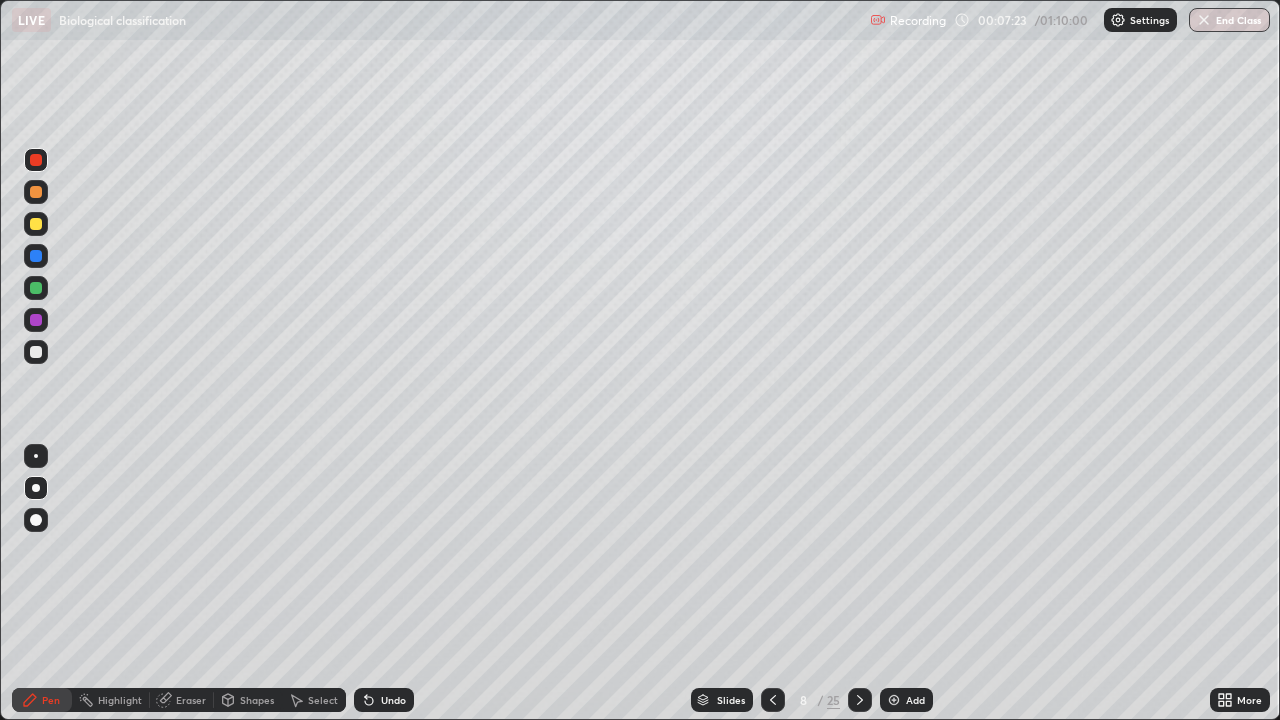 click at bounding box center [36, 352] 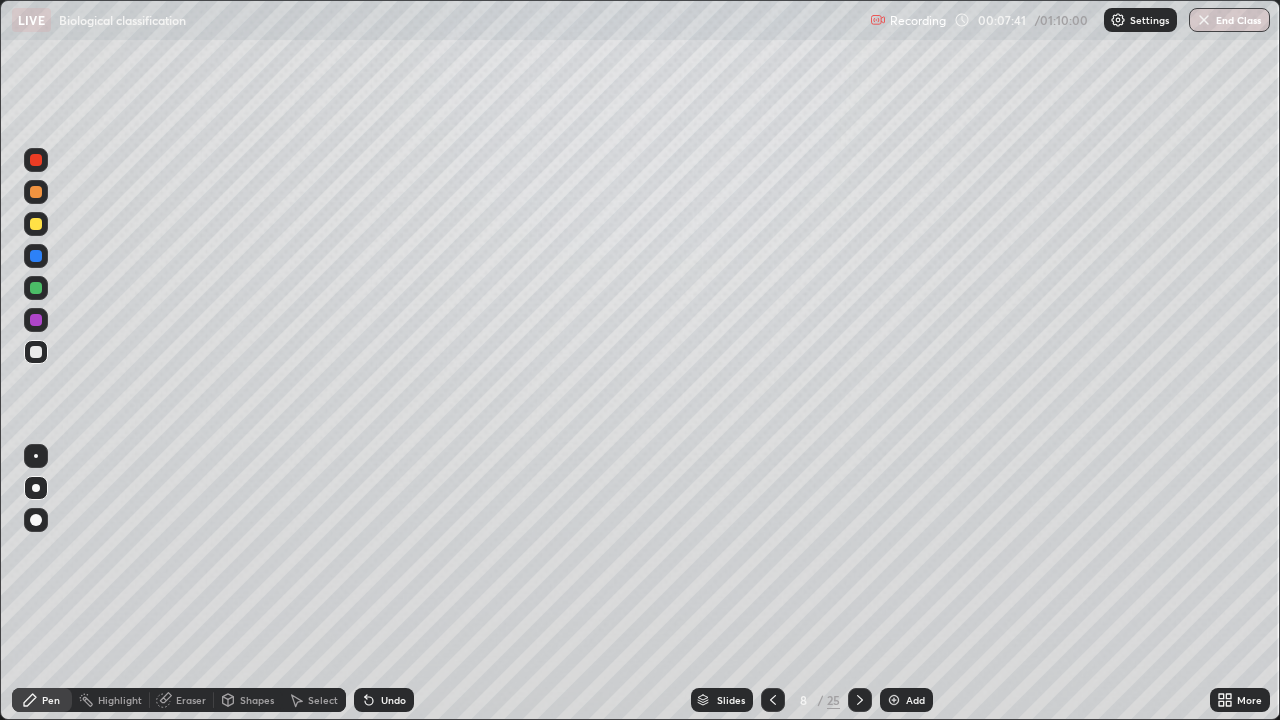 click at bounding box center [36, 160] 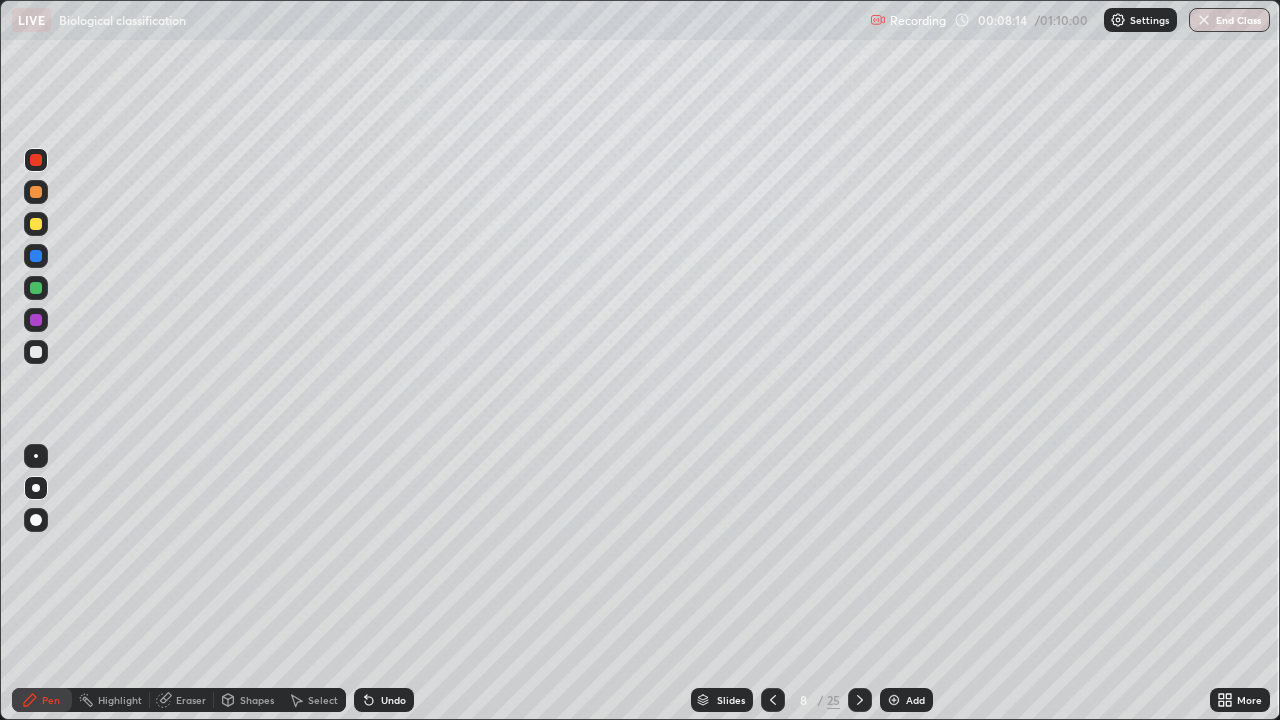click at bounding box center [36, 352] 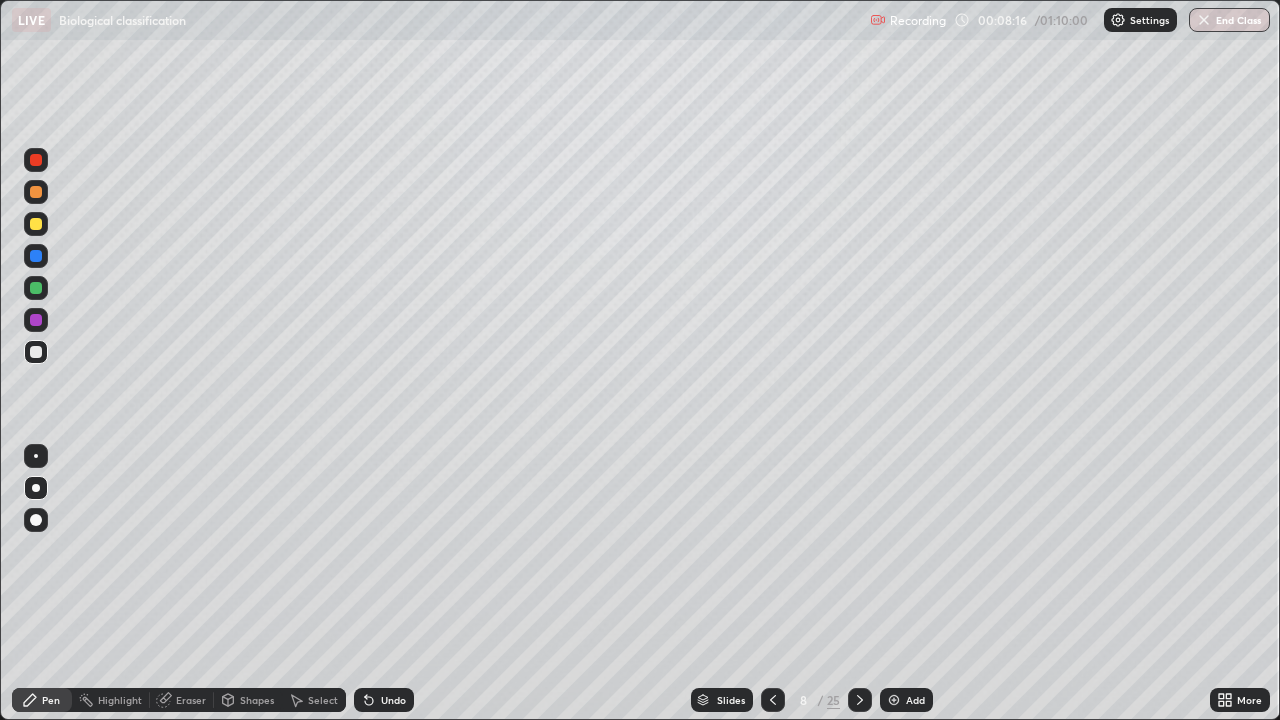 click at bounding box center [36, 224] 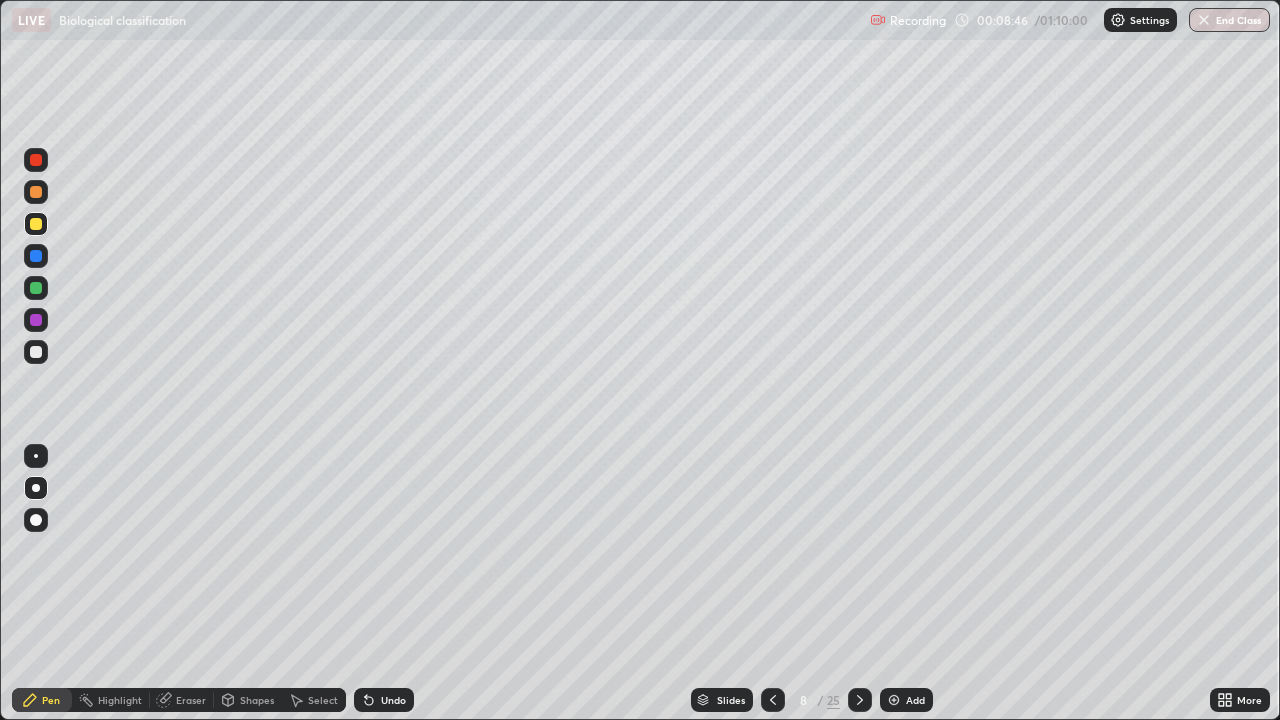 click at bounding box center (36, 288) 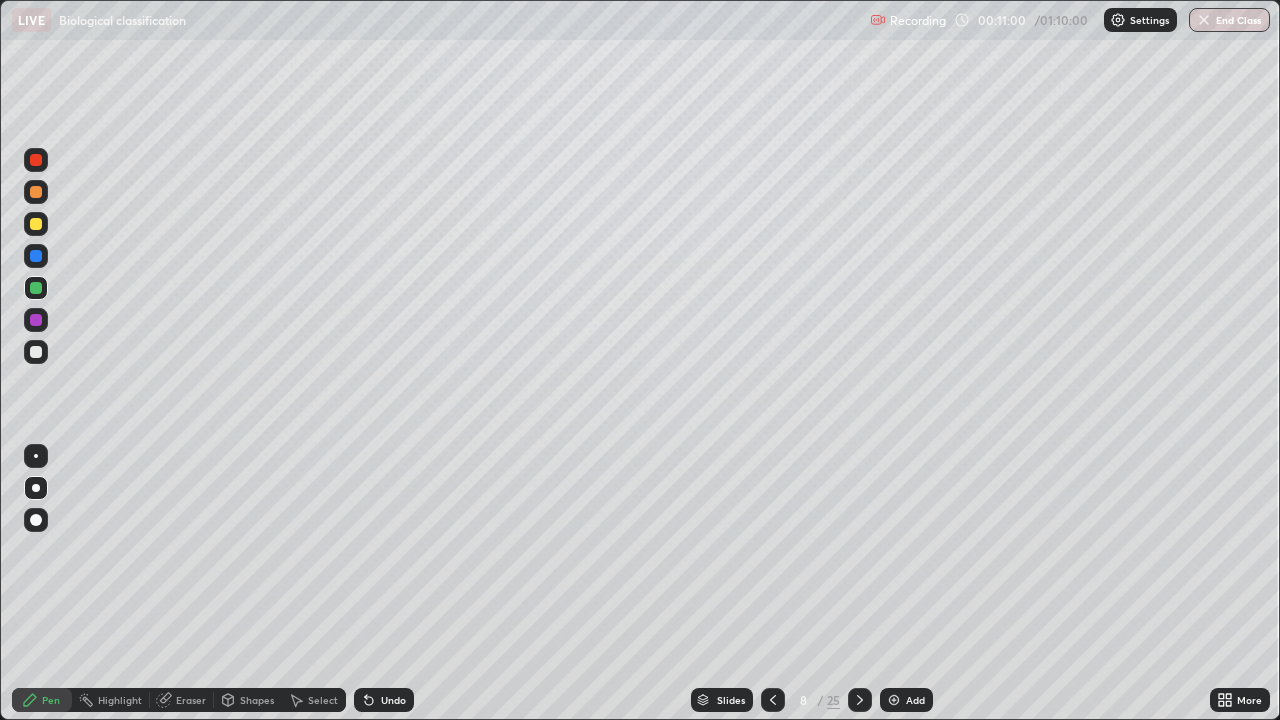 click at bounding box center [36, 352] 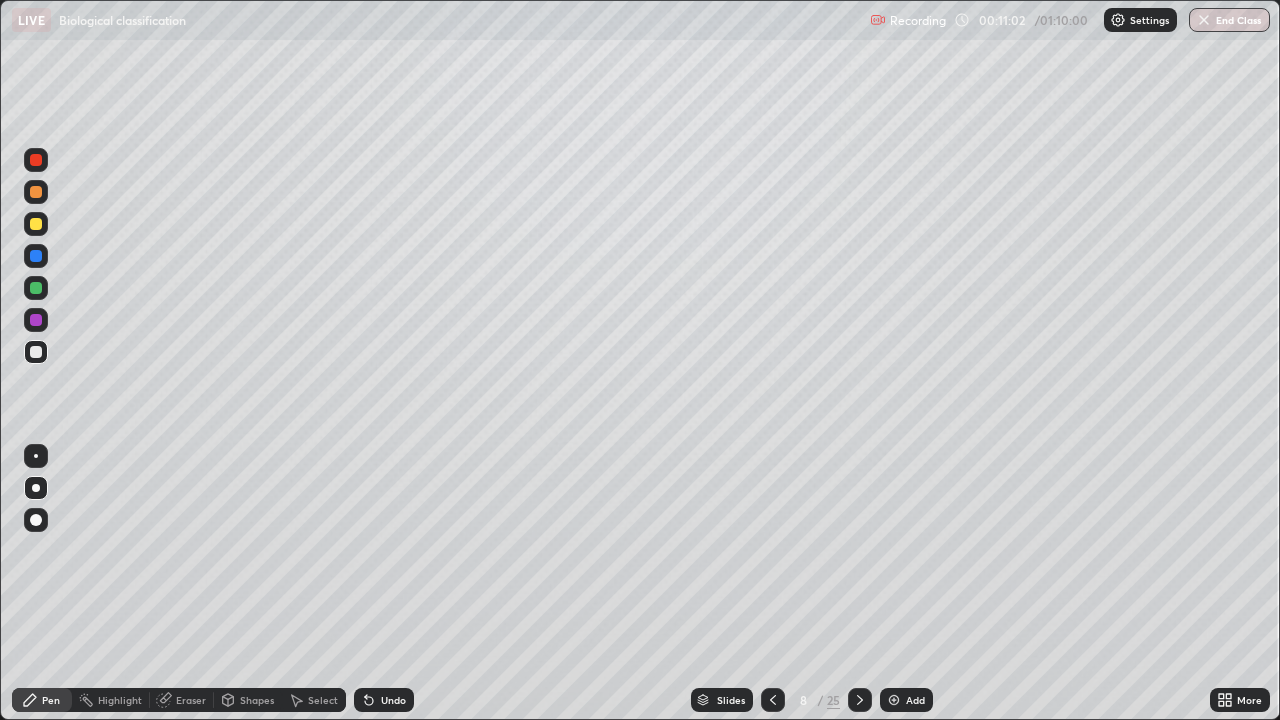 click at bounding box center [36, 256] 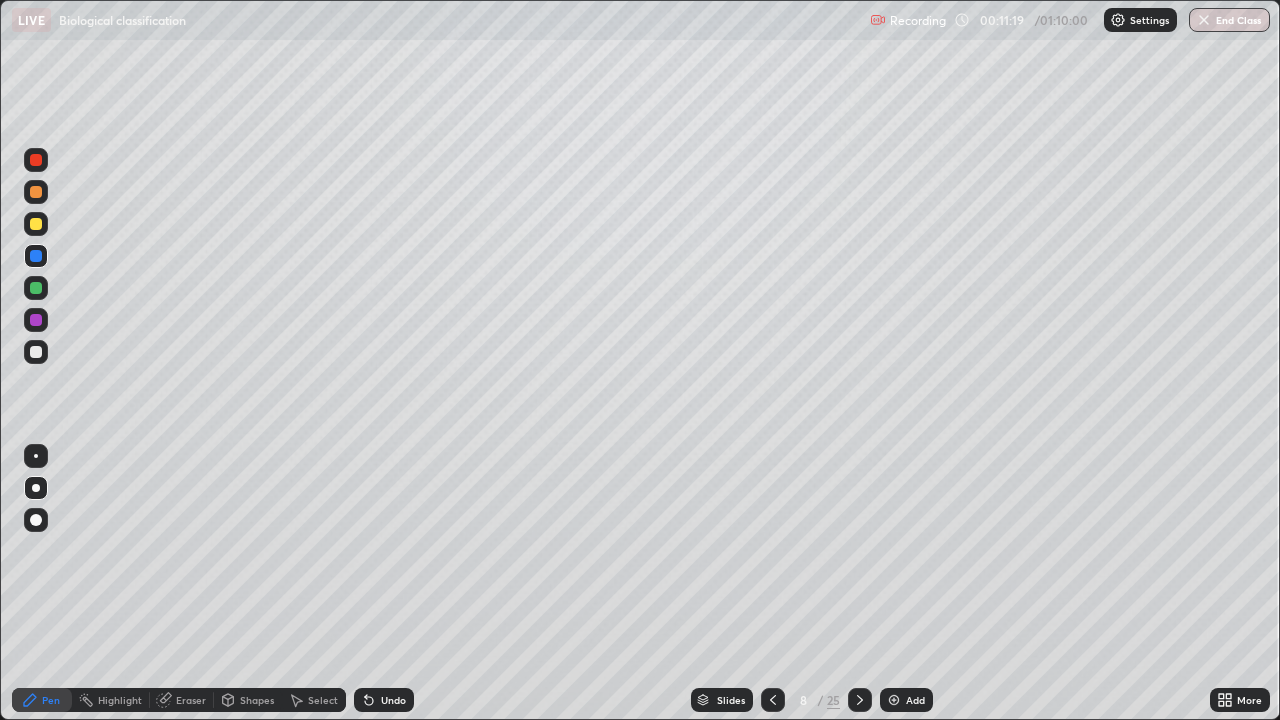 click on "Eraser" at bounding box center (191, 700) 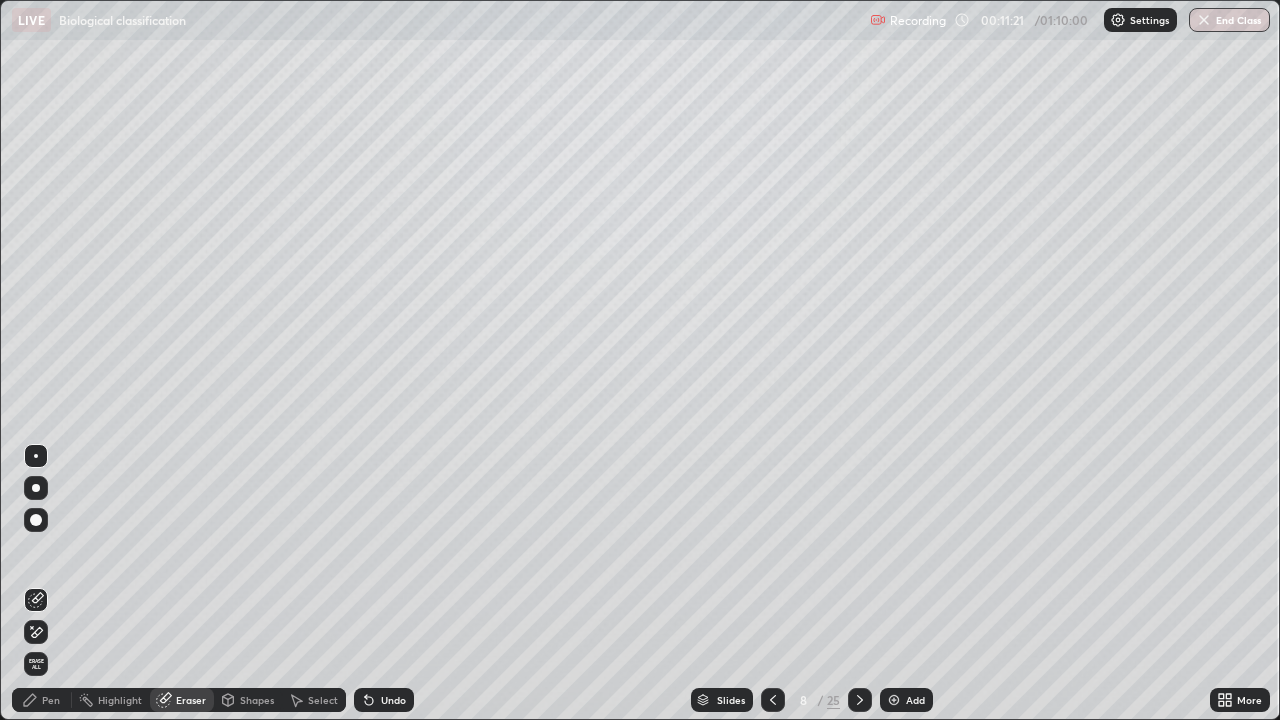 click on "Pen" at bounding box center (51, 700) 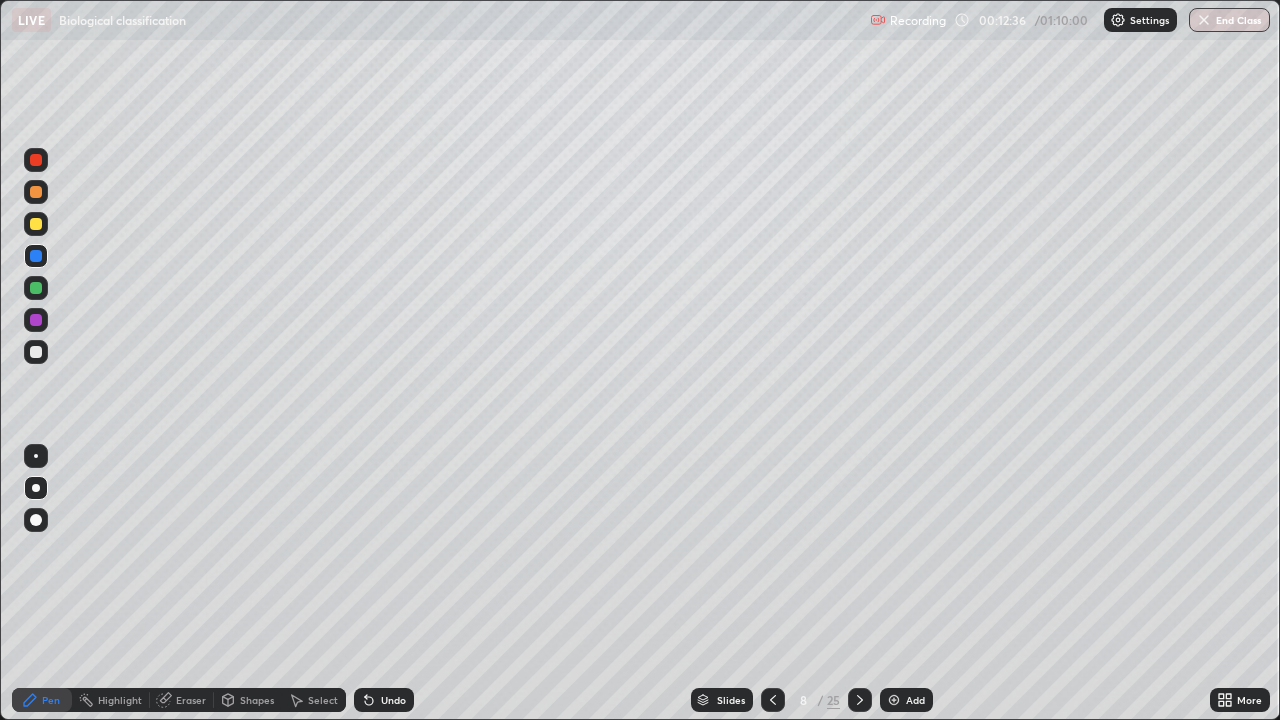 click at bounding box center [36, 224] 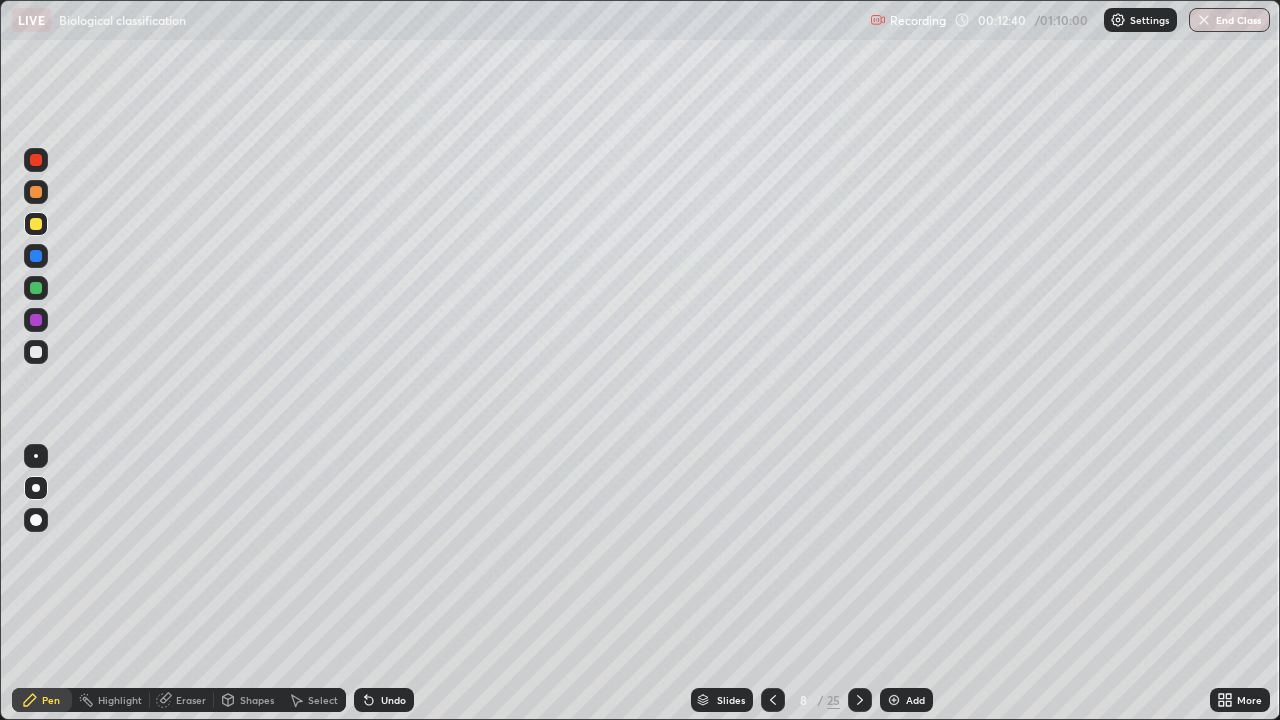 click on "Eraser" at bounding box center [191, 700] 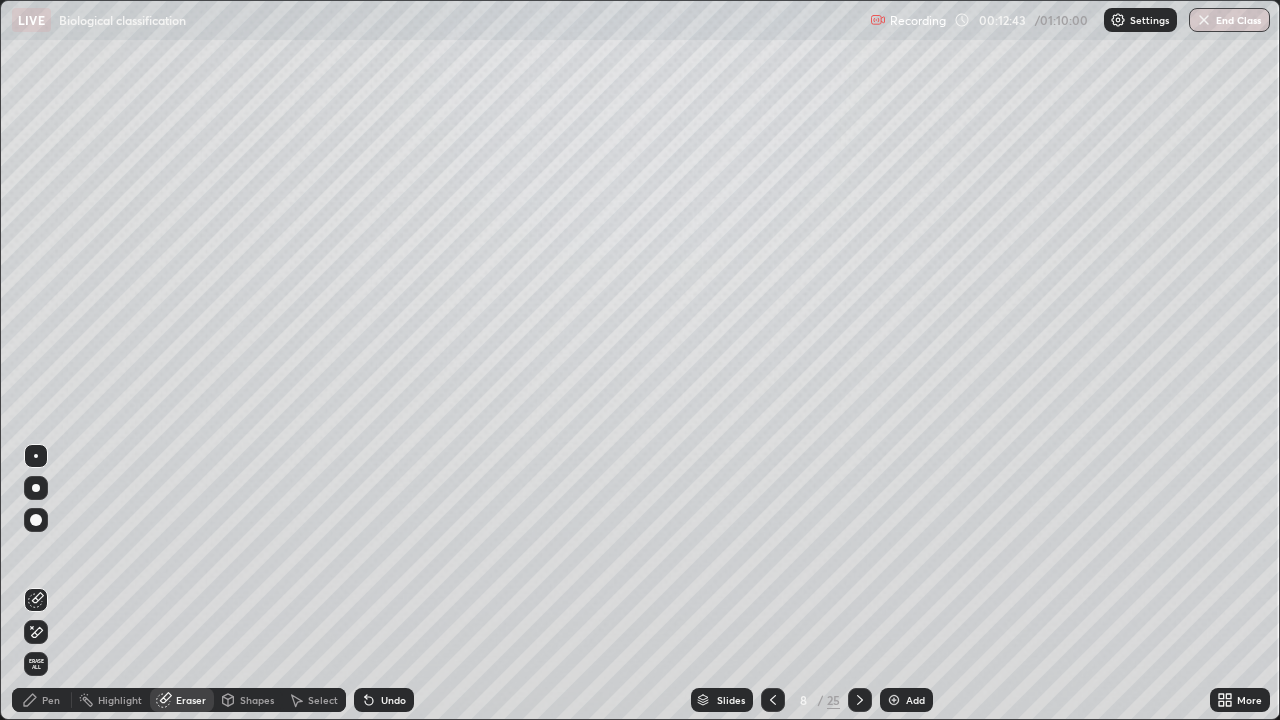 click on "Pen" at bounding box center [51, 700] 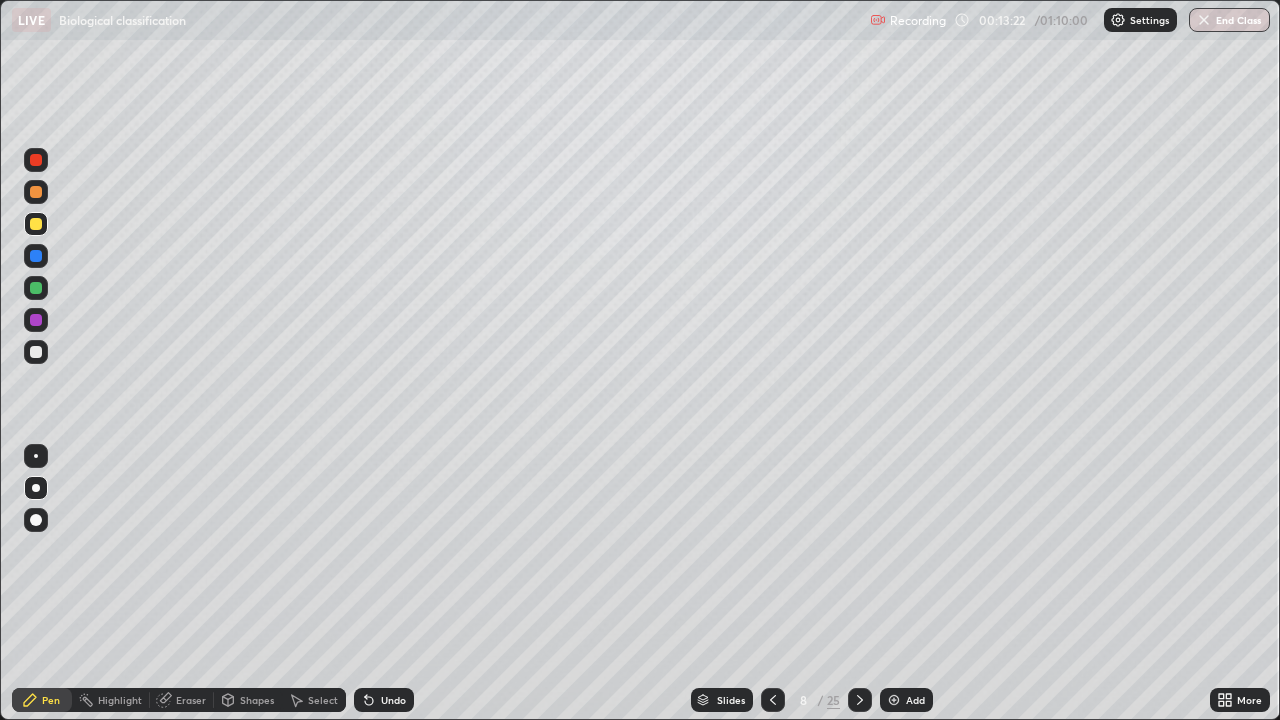click at bounding box center (36, 352) 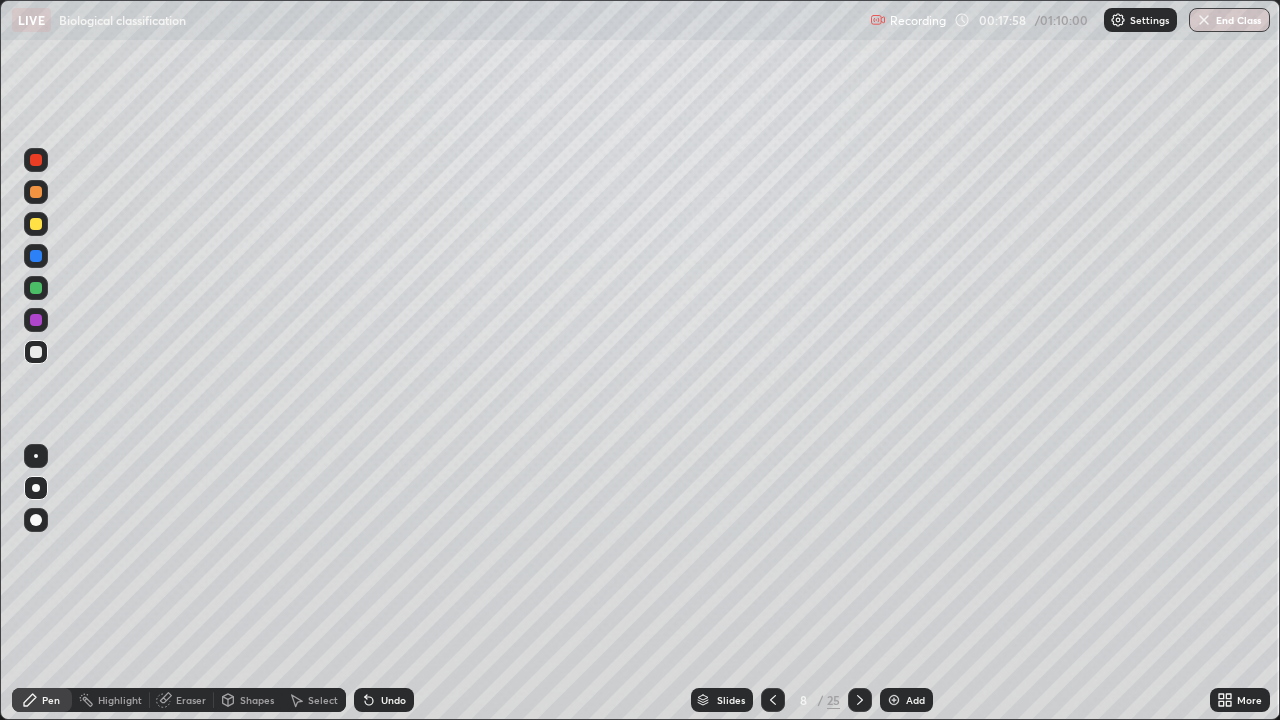 click at bounding box center (36, 224) 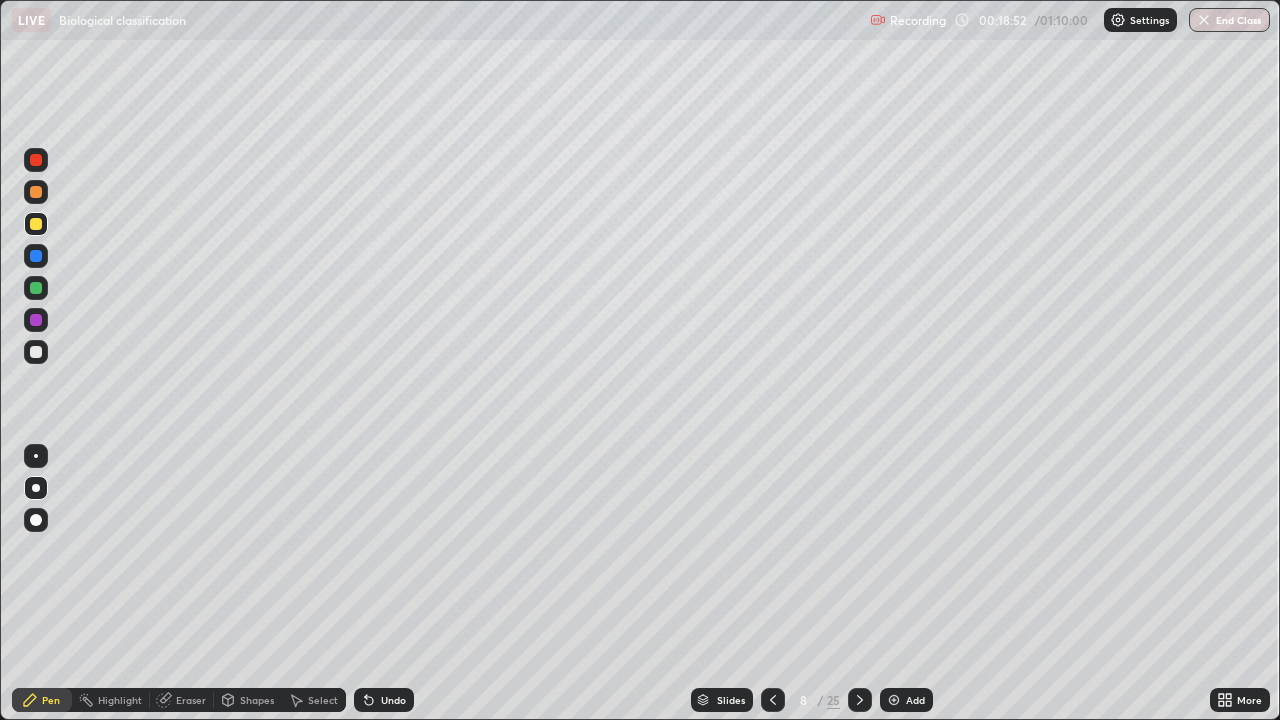 click 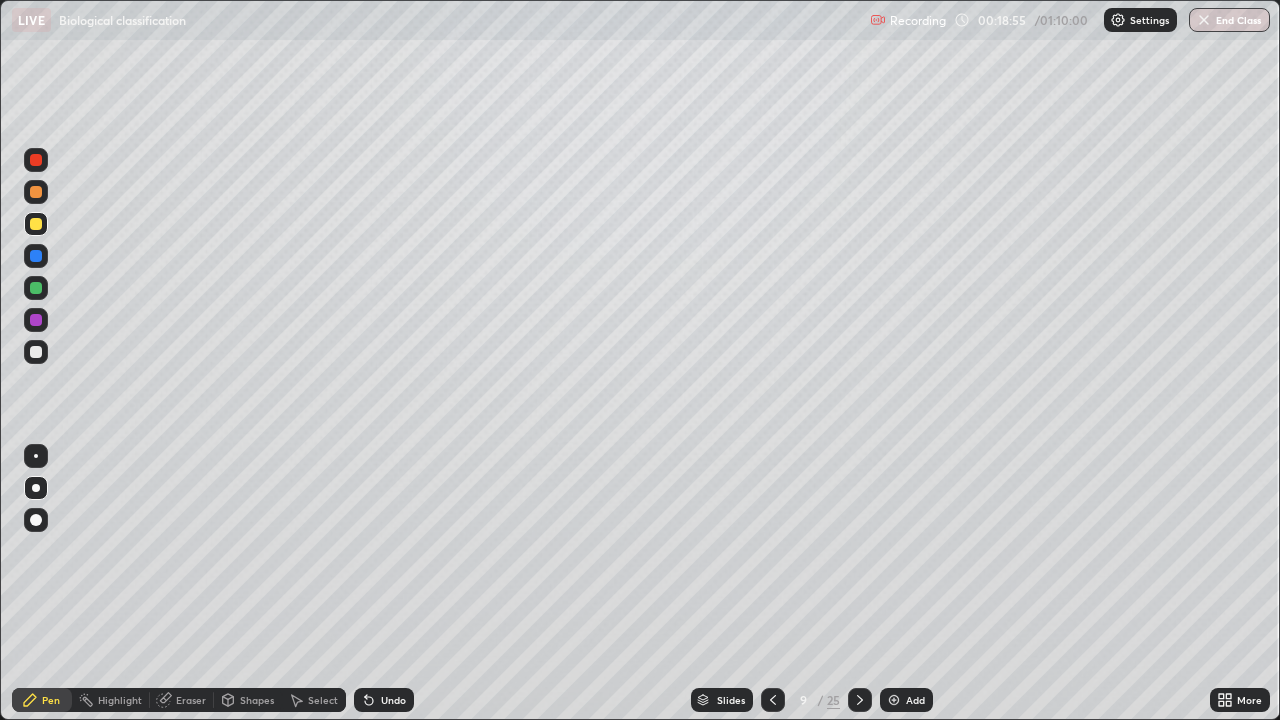 click at bounding box center [36, 160] 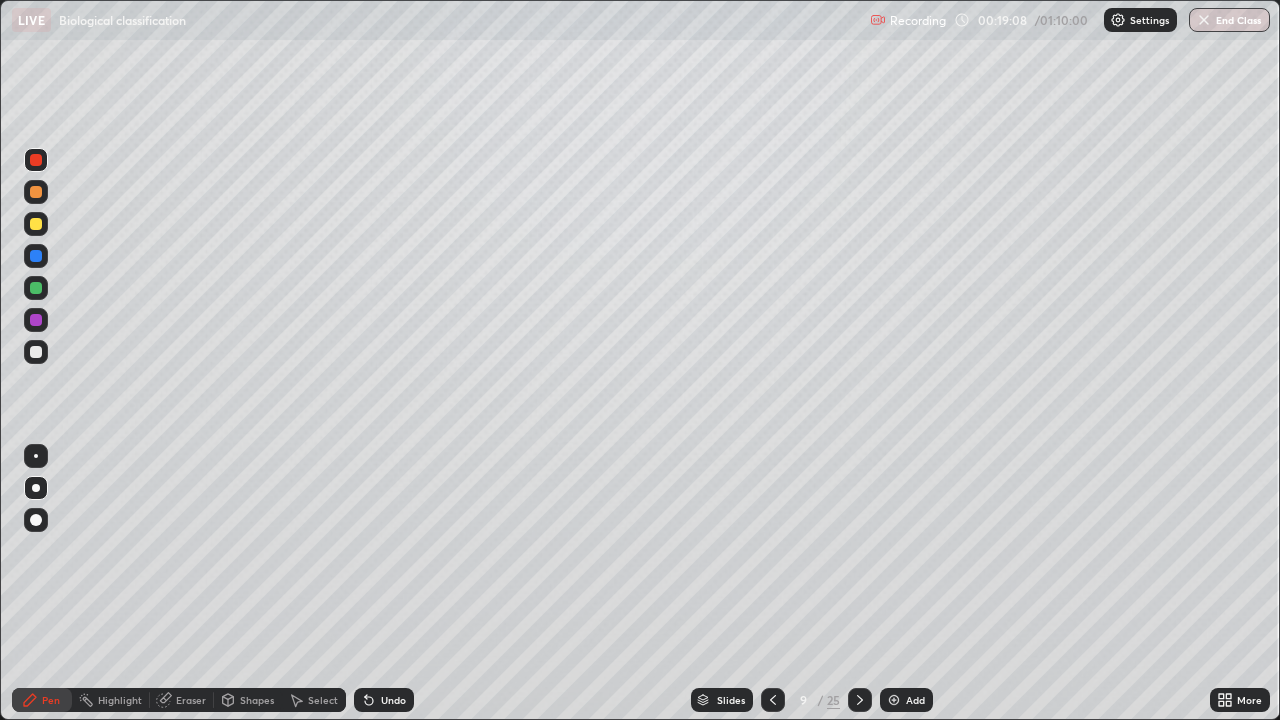 click at bounding box center (36, 352) 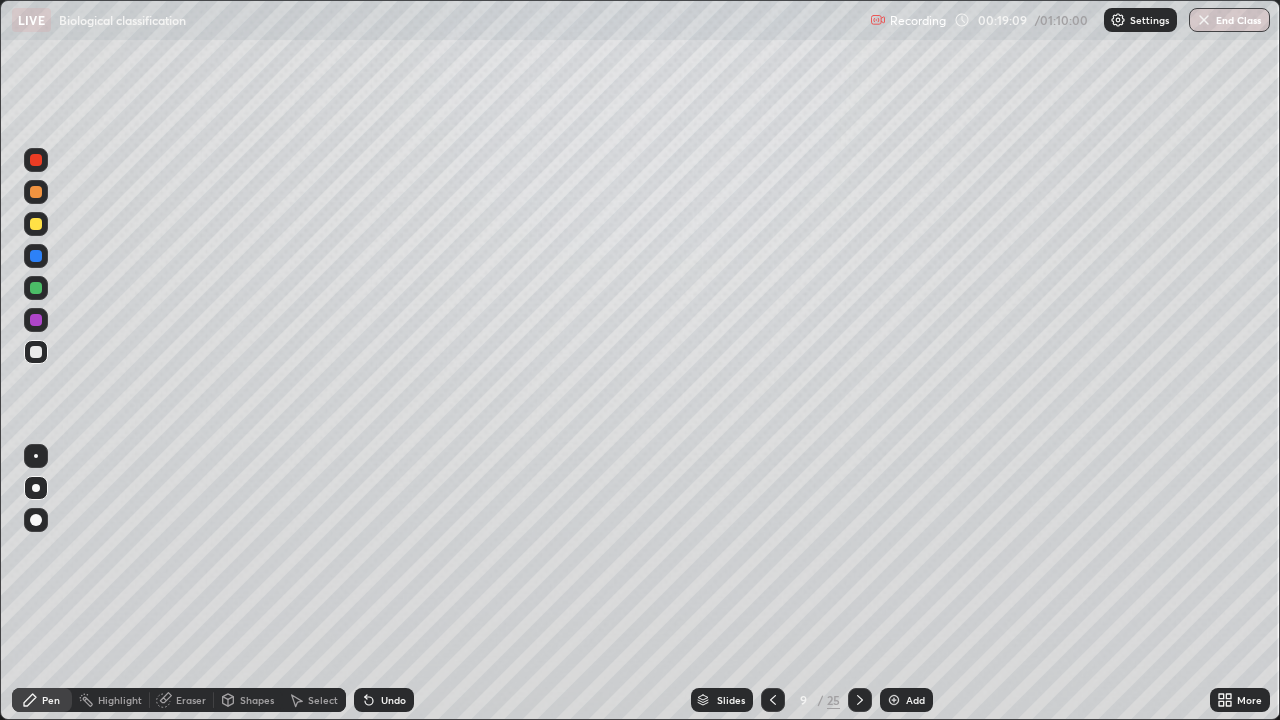 click at bounding box center (36, 224) 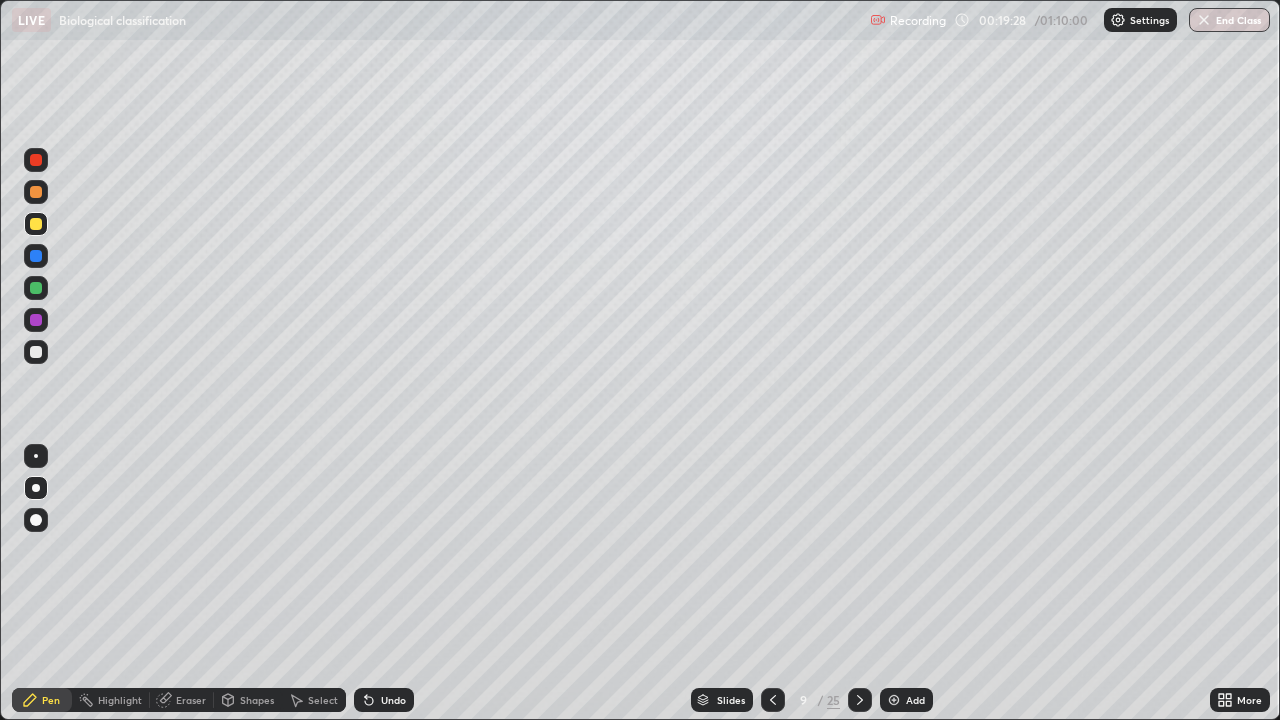 click 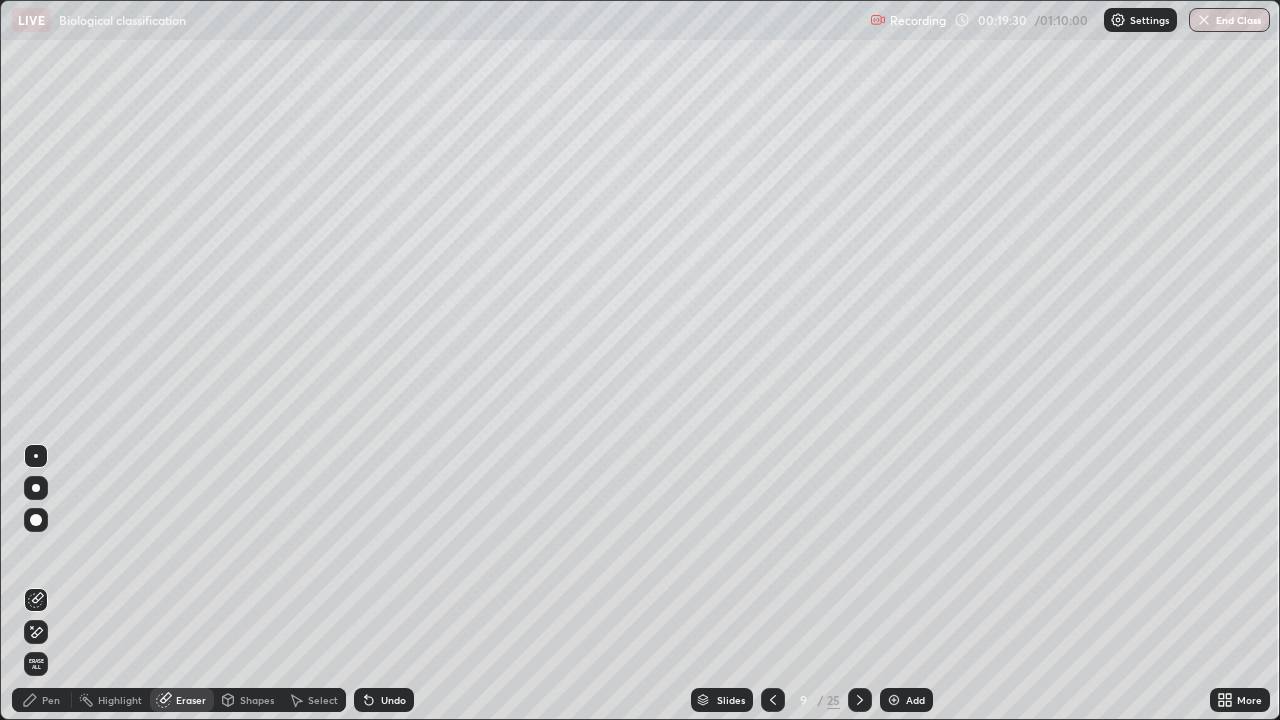 click on "Pen" at bounding box center [51, 700] 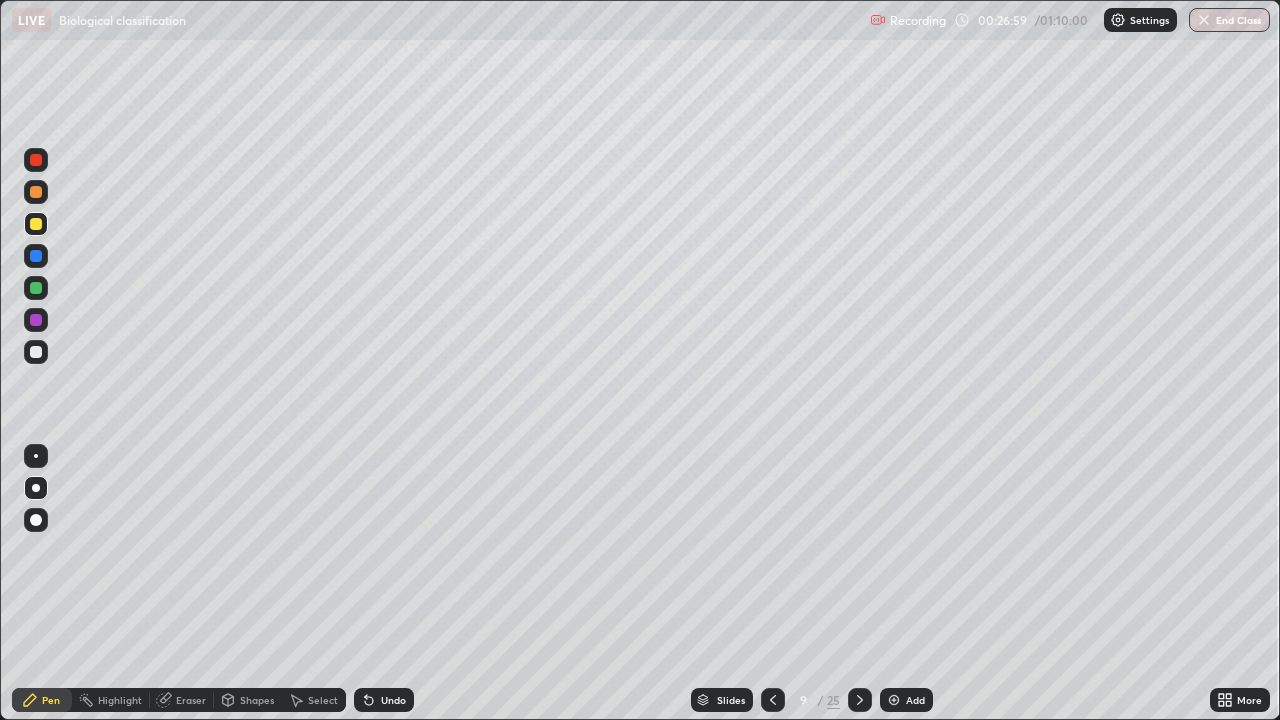 click at bounding box center [36, 352] 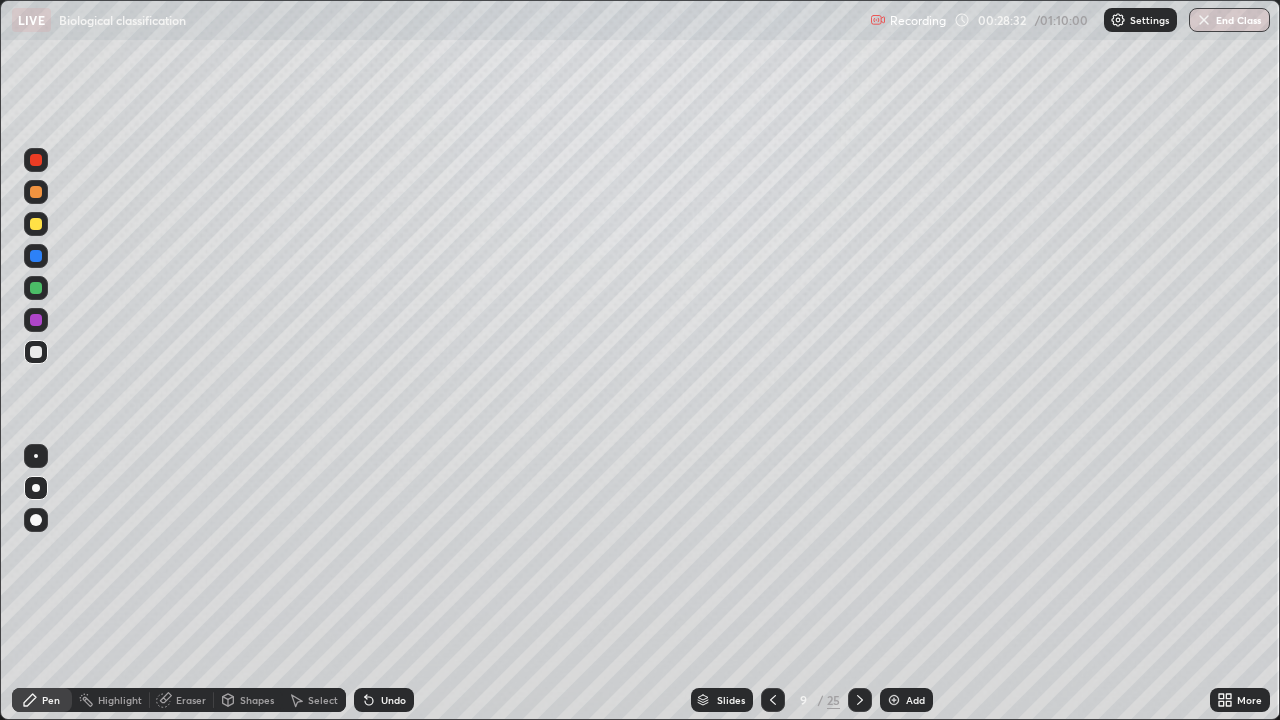 click at bounding box center [36, 224] 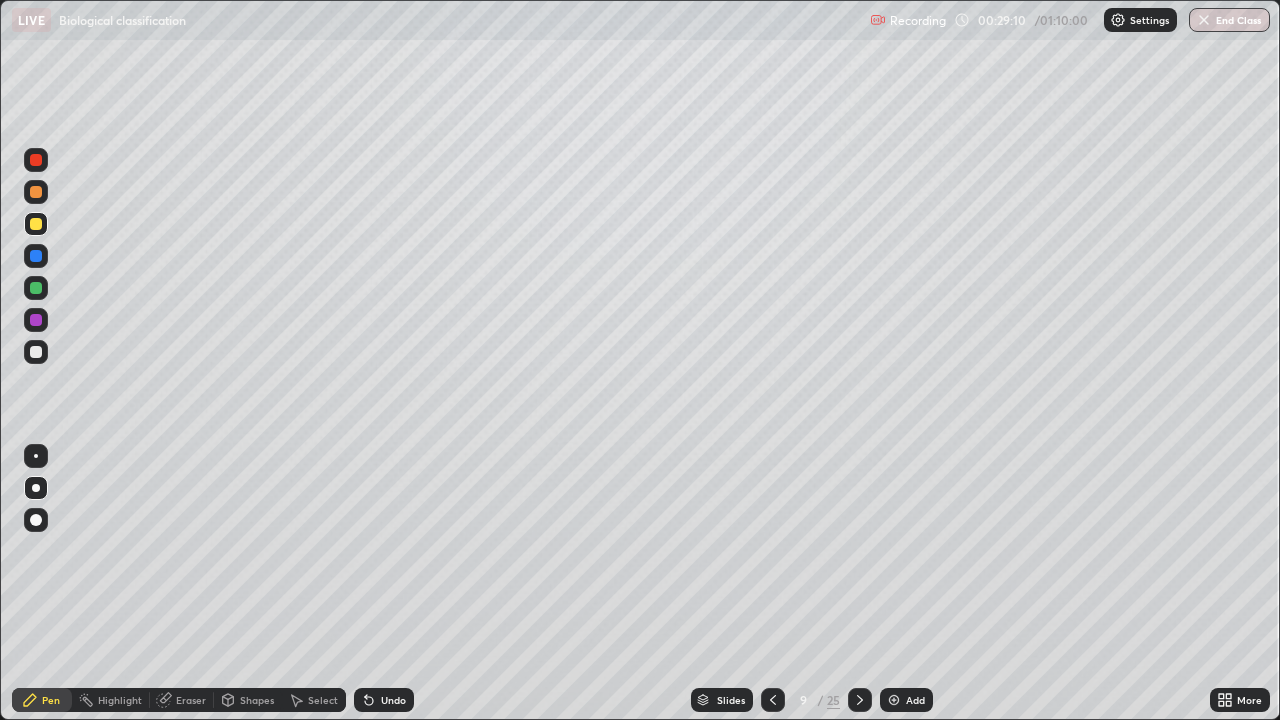 click at bounding box center (36, 352) 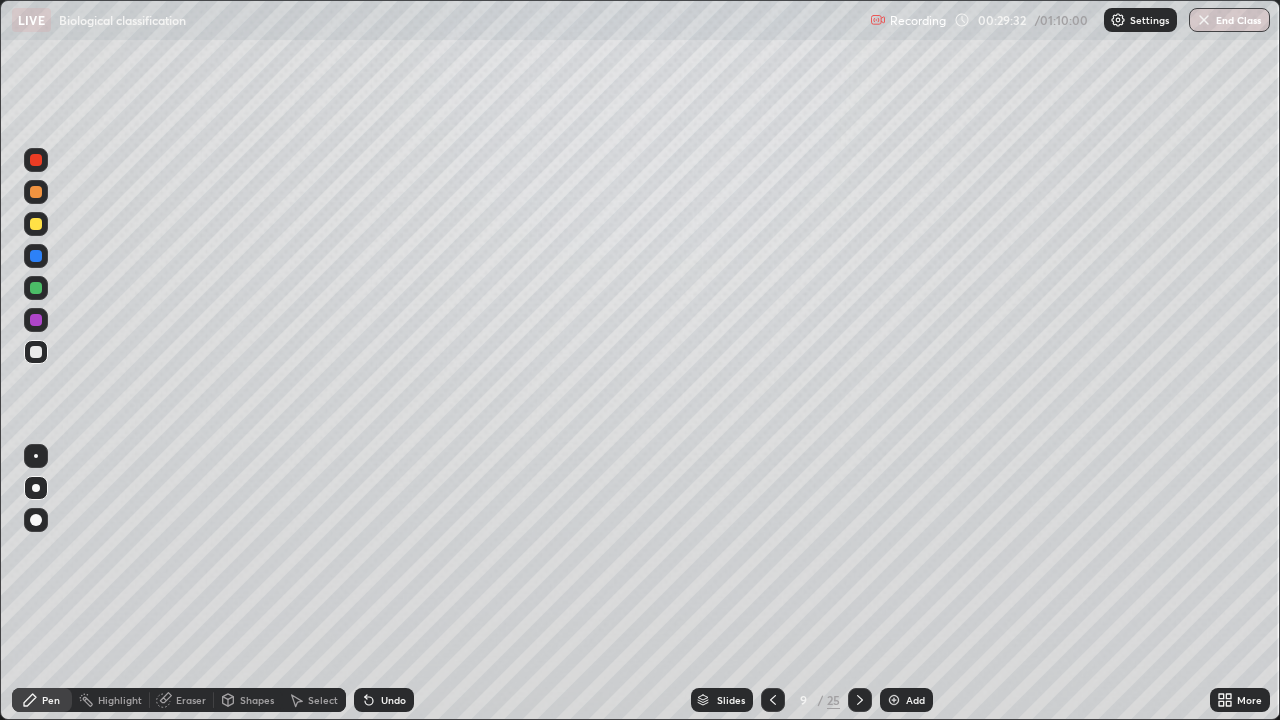 click on "Eraser" at bounding box center (191, 700) 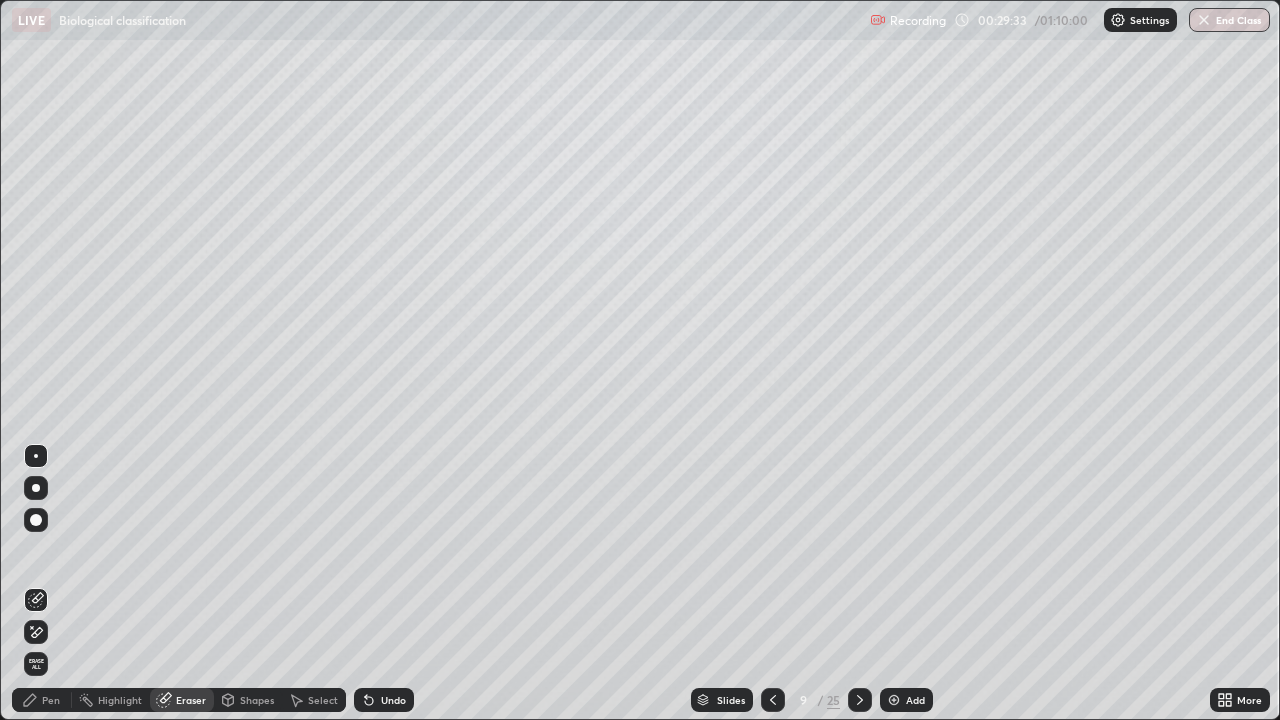 click on "Pen" at bounding box center (42, 700) 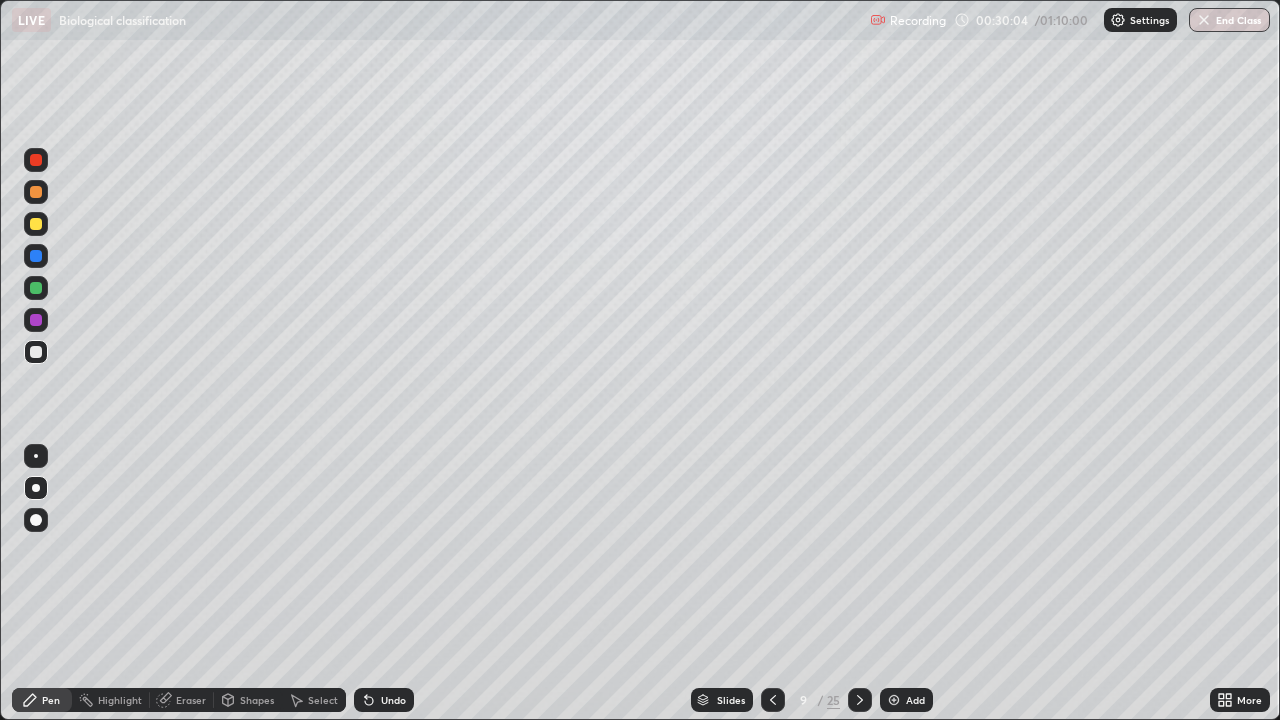 click at bounding box center [36, 224] 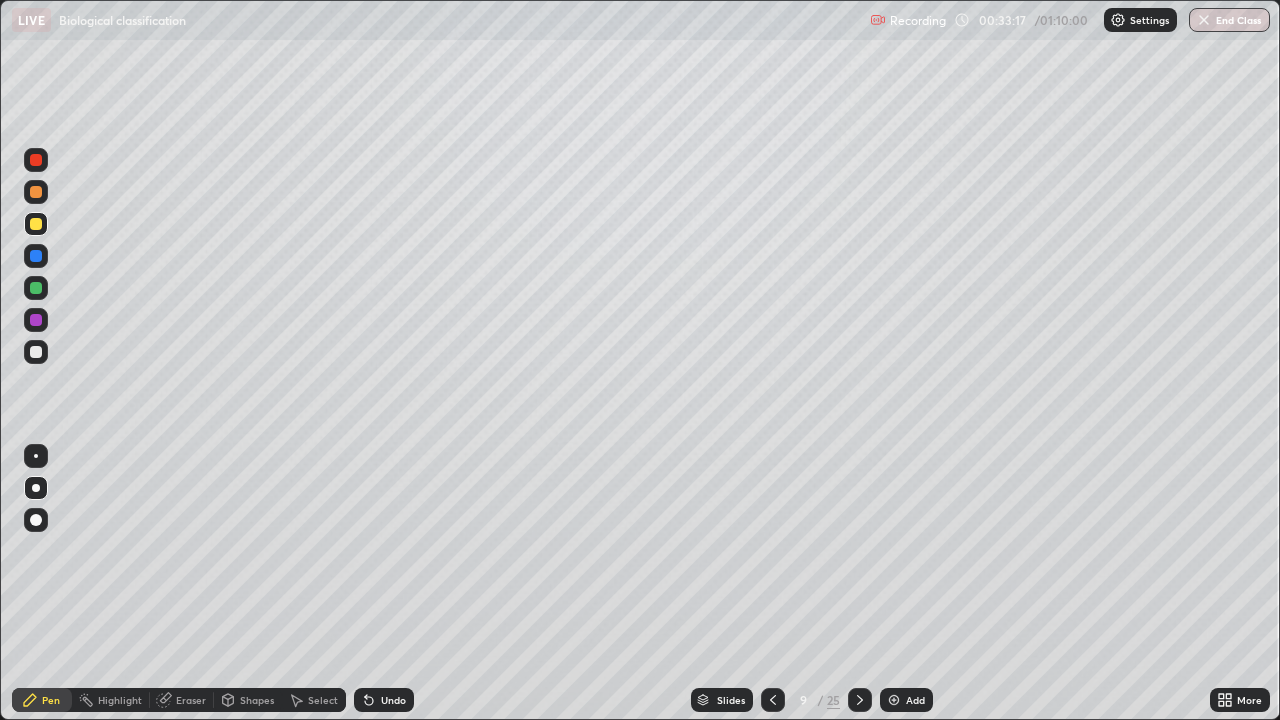 click 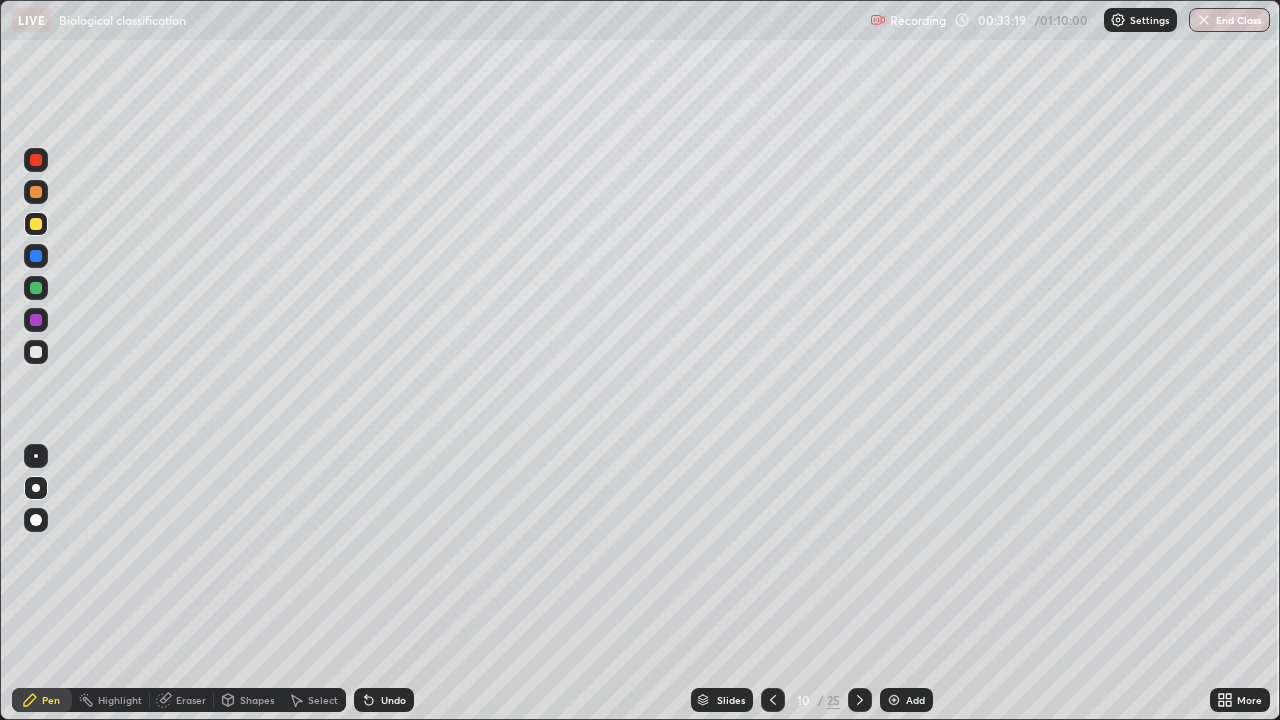 click on "Add" at bounding box center (915, 700) 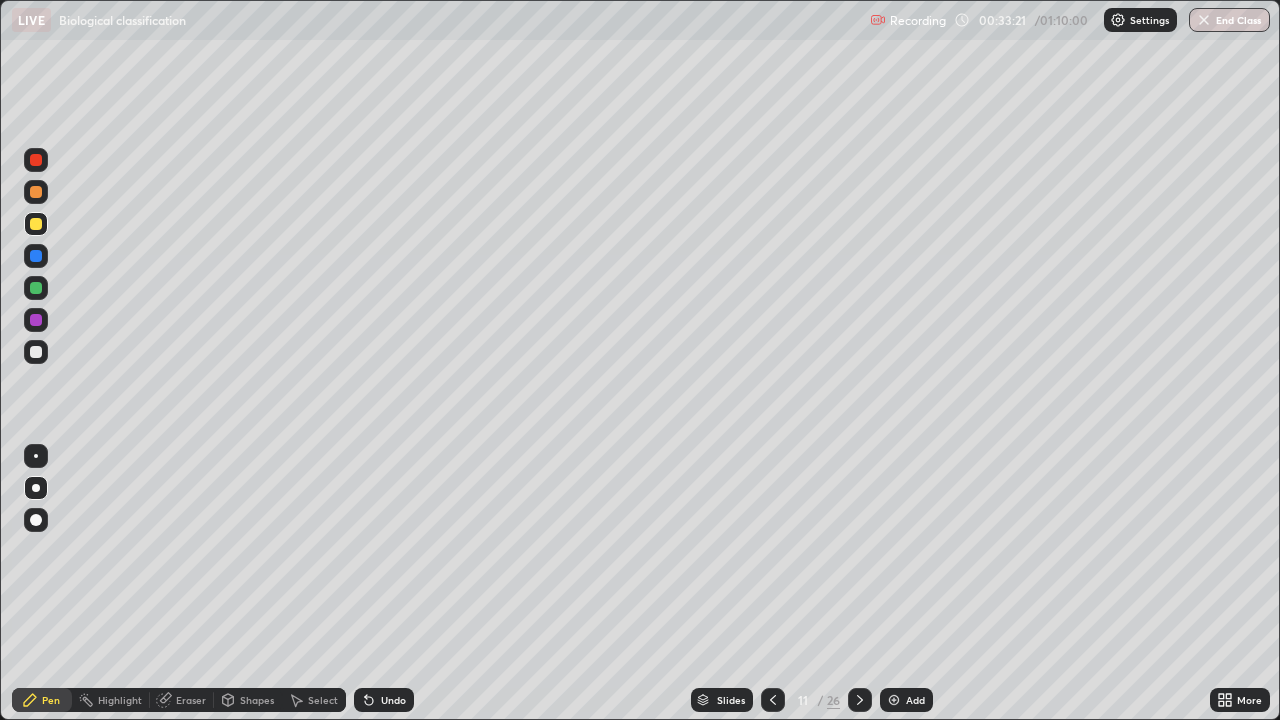 click on "More" at bounding box center (1249, 700) 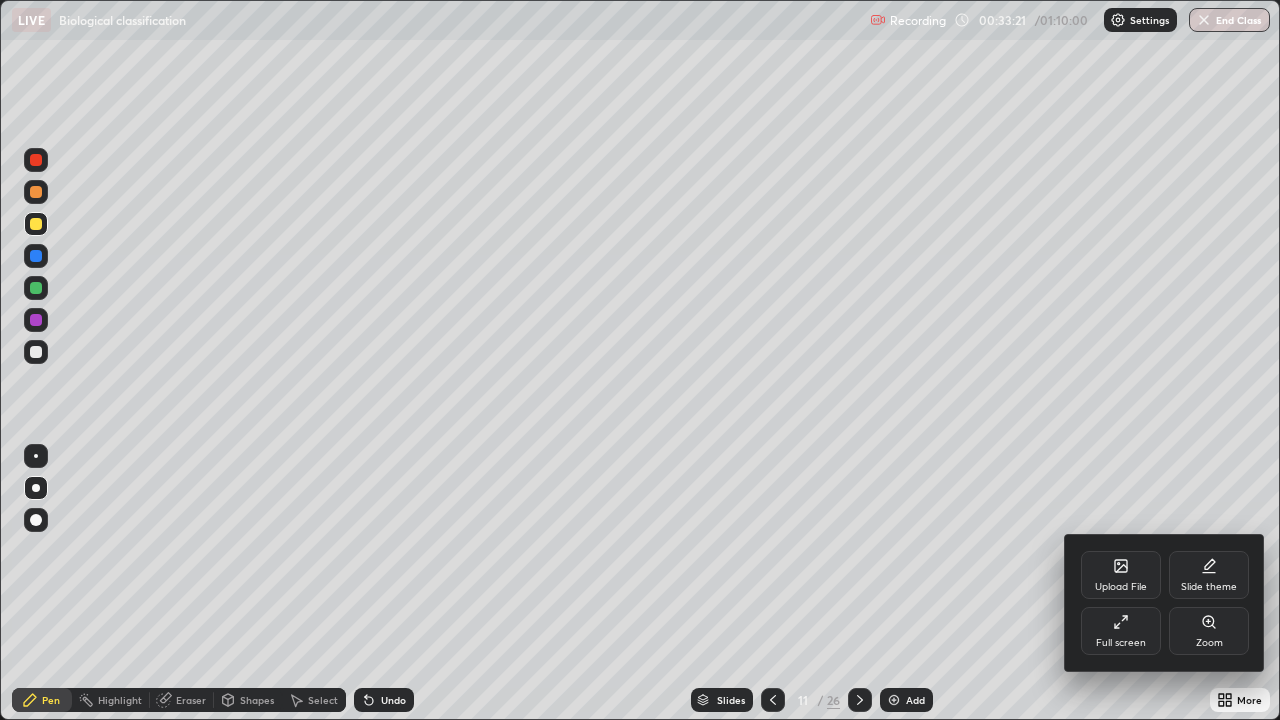 click on "Zoom" at bounding box center [1209, 643] 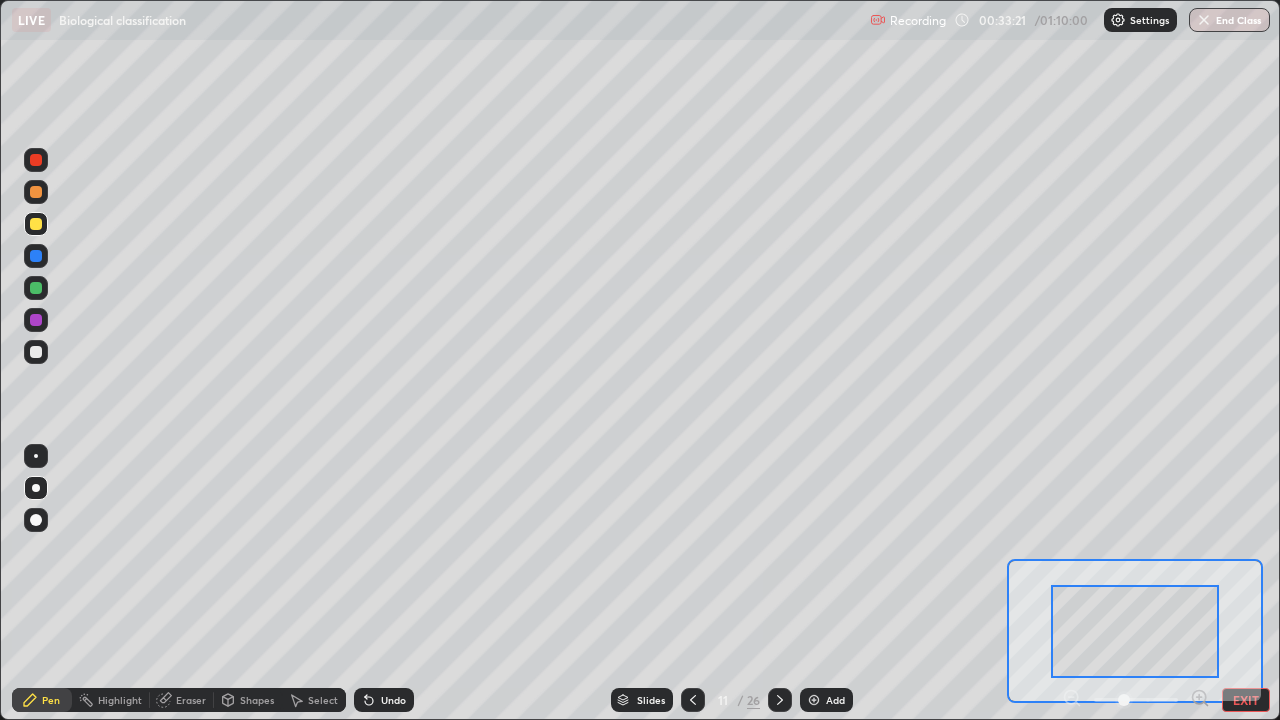 click 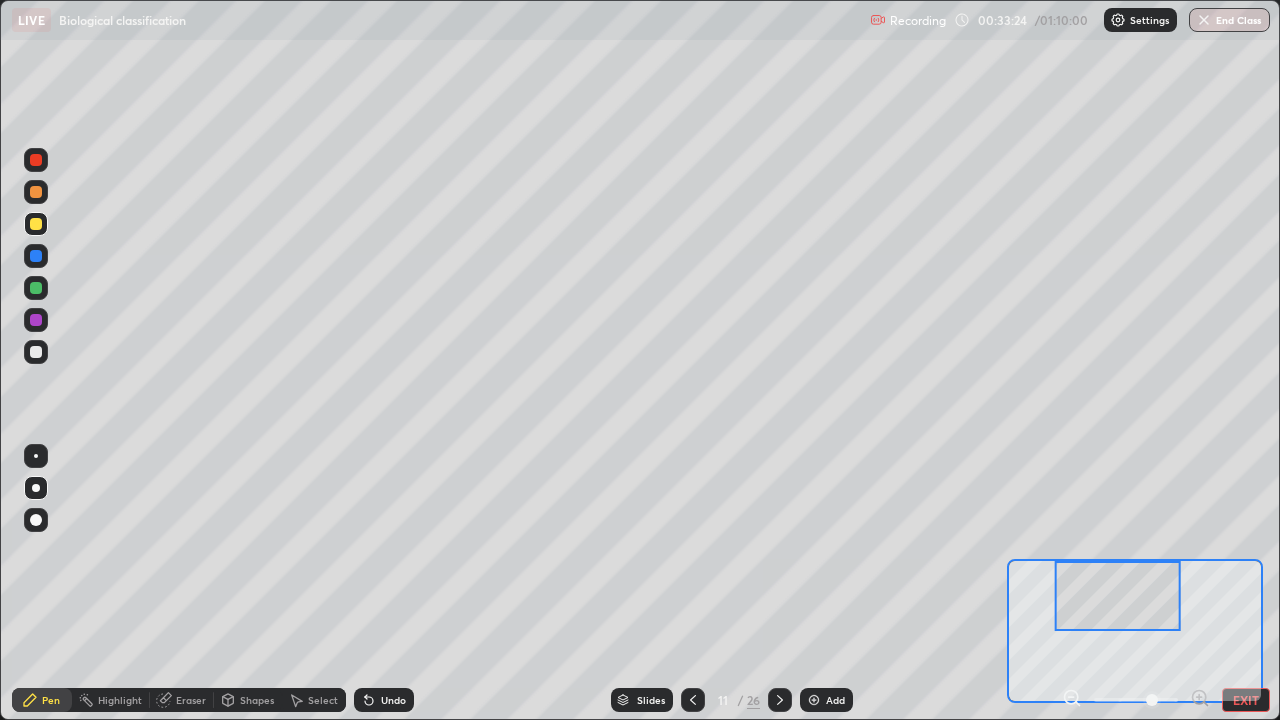 click at bounding box center (36, 160) 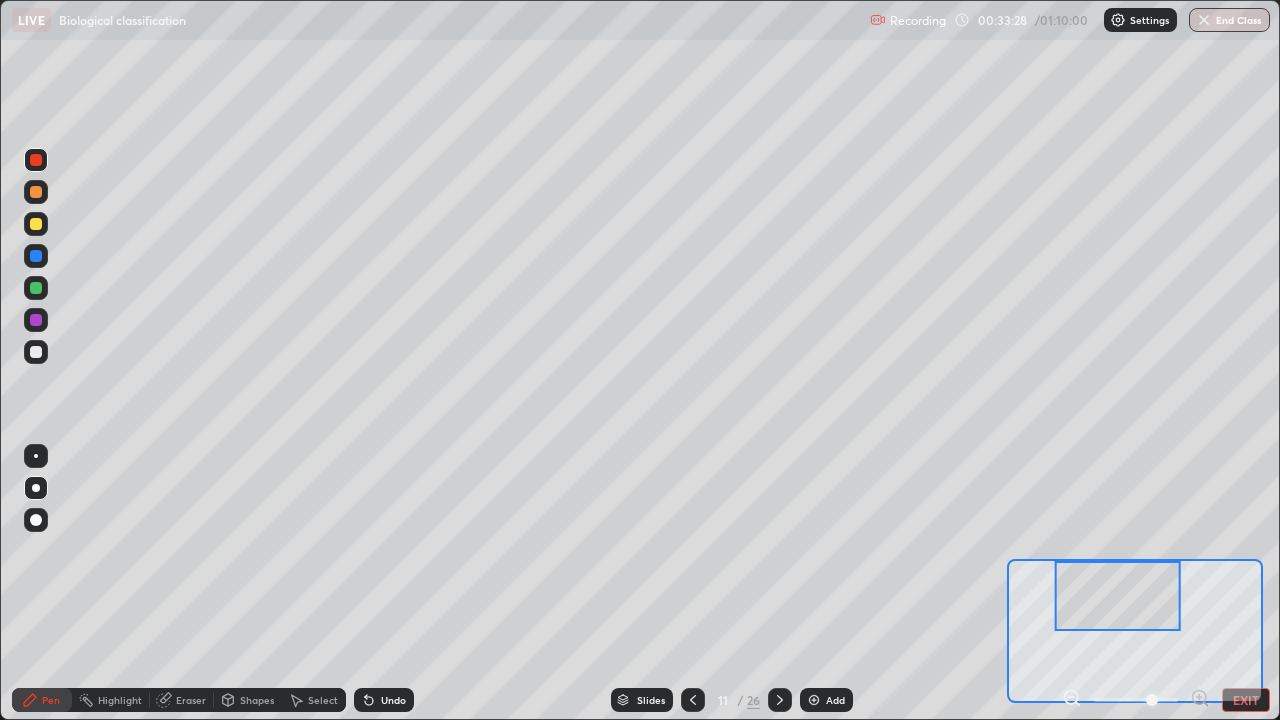 click at bounding box center [36, 456] 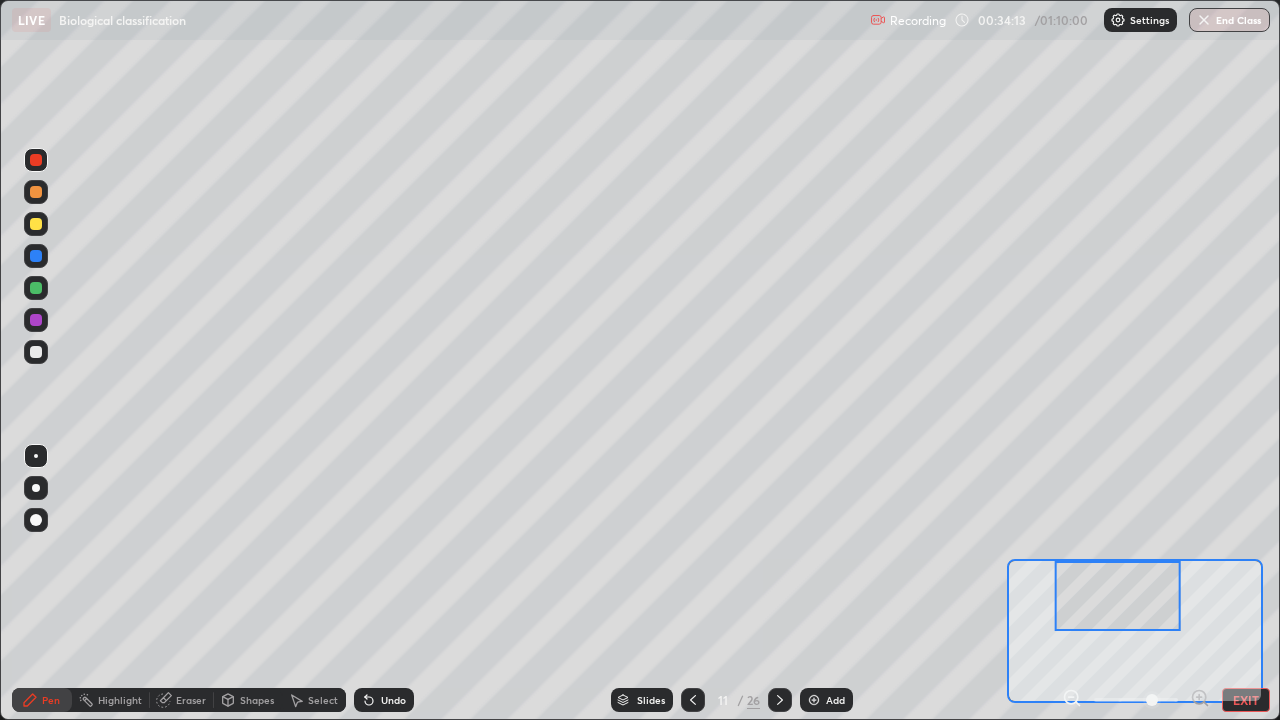 click at bounding box center (36, 352) 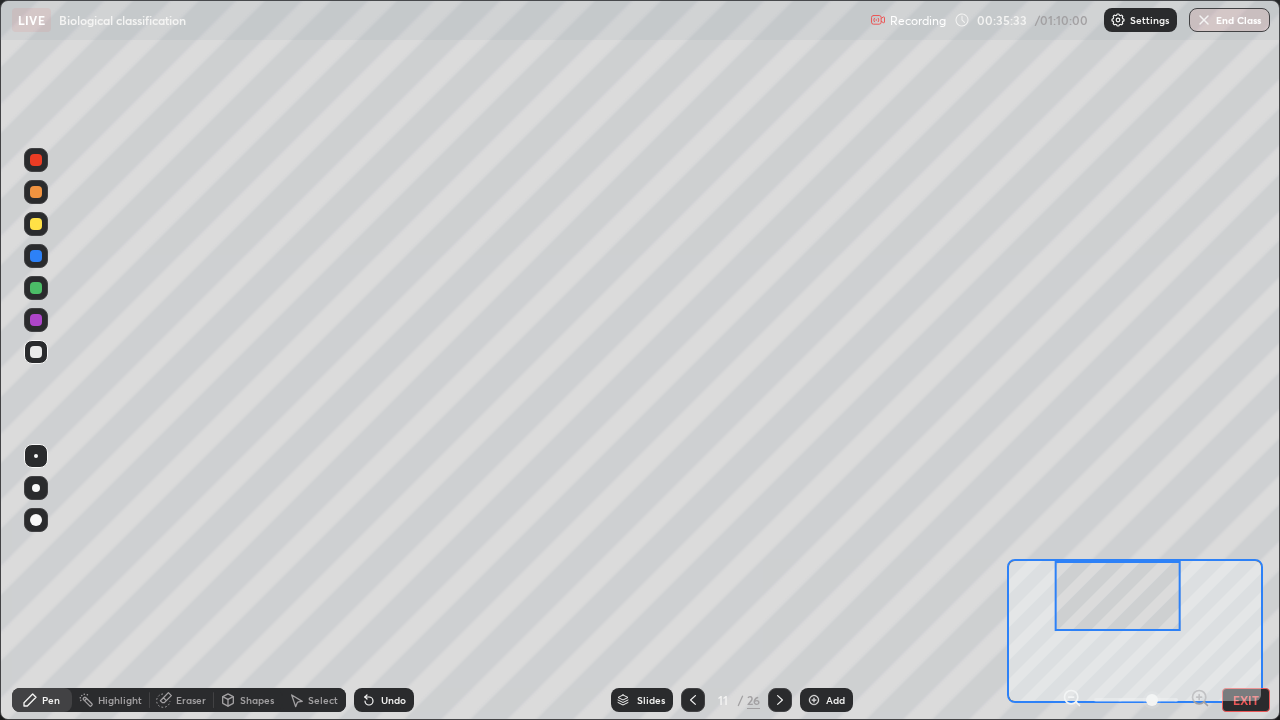 click at bounding box center [36, 256] 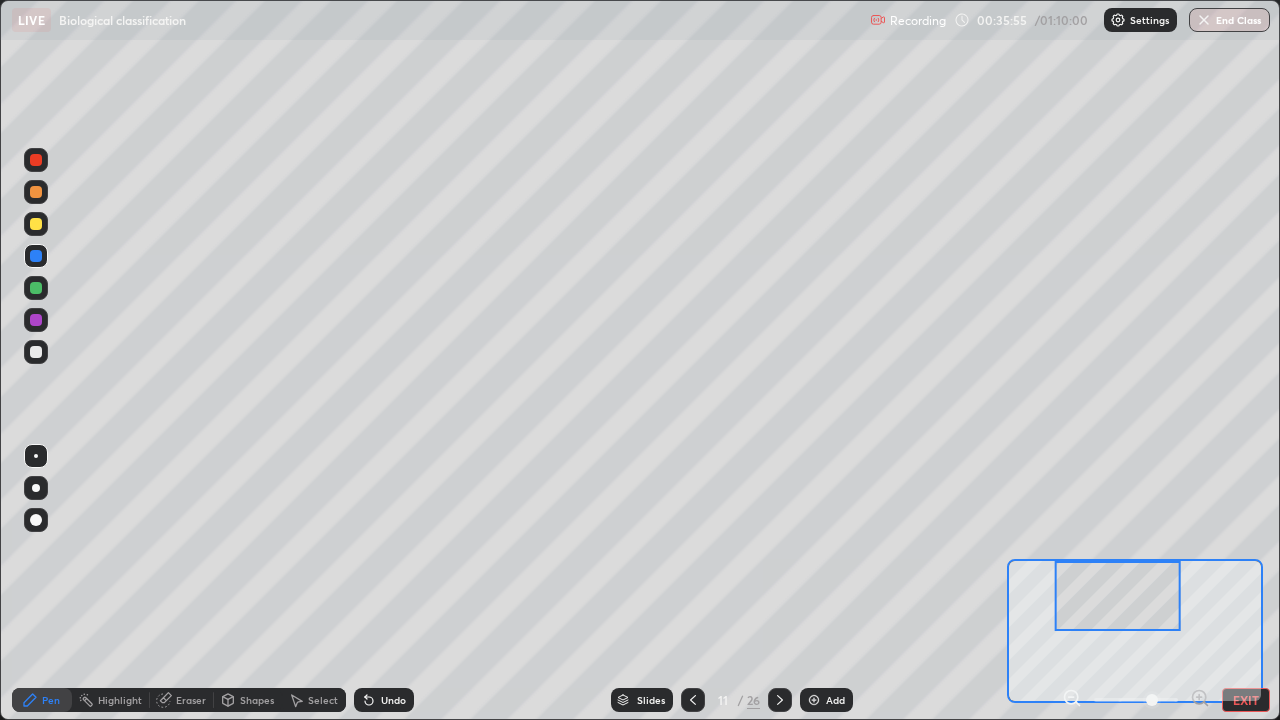 click on "Eraser" at bounding box center (191, 700) 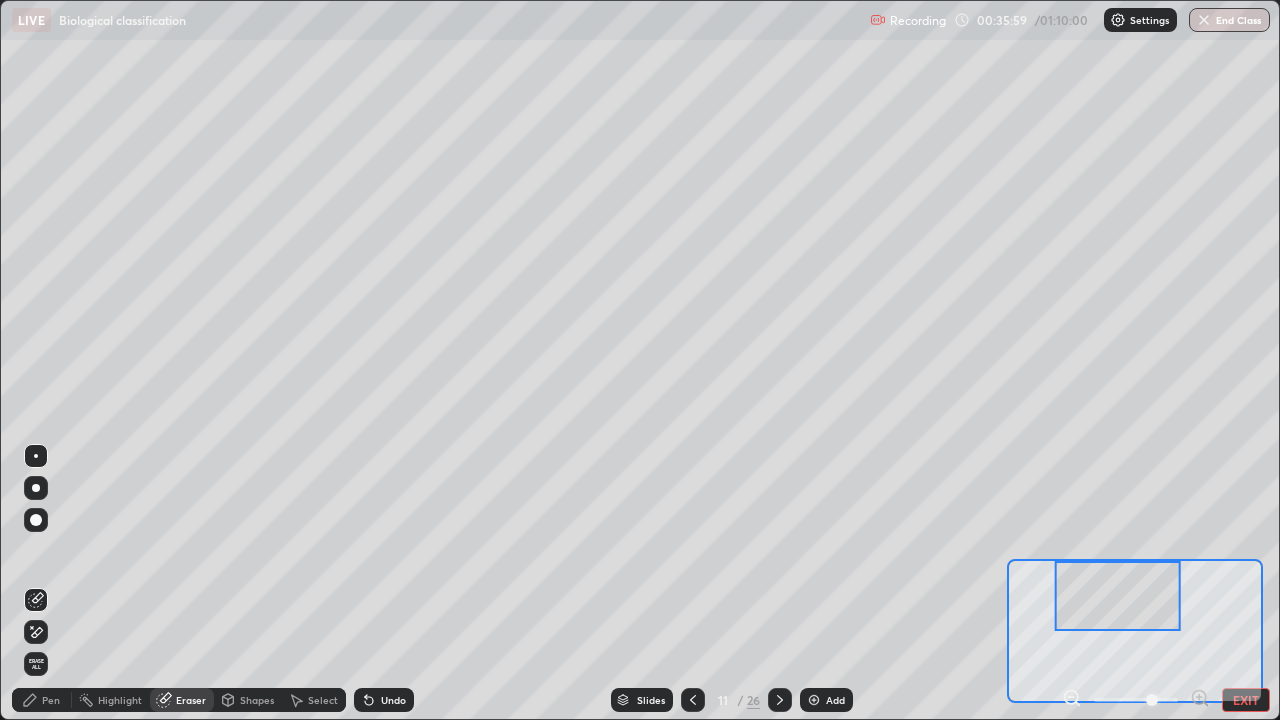 click on "Pen" at bounding box center [51, 700] 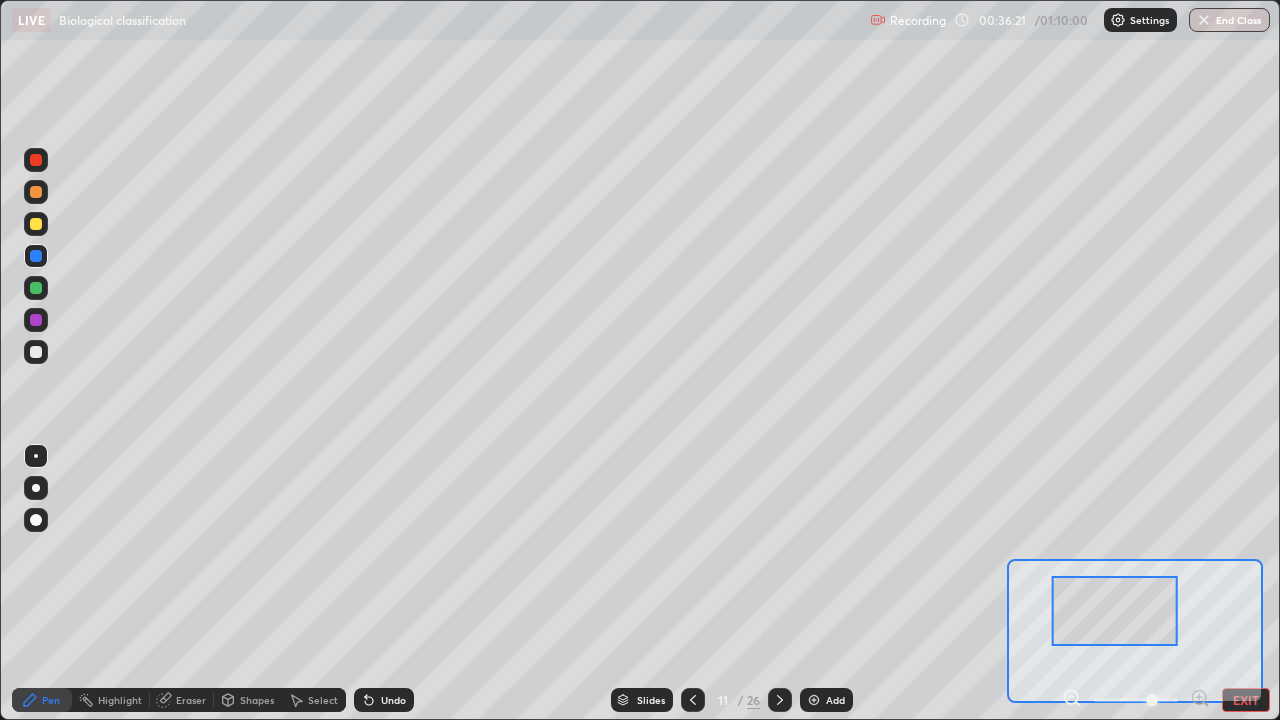click at bounding box center [36, 224] 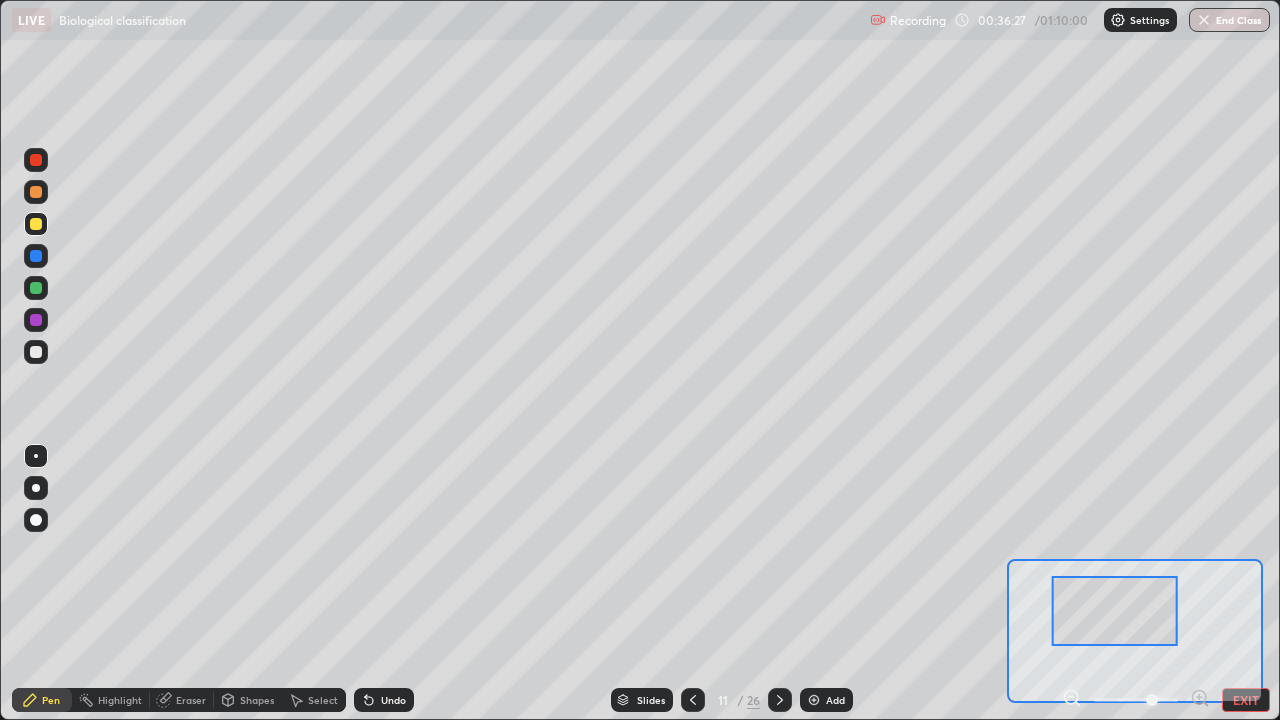 click on "Eraser" at bounding box center (191, 700) 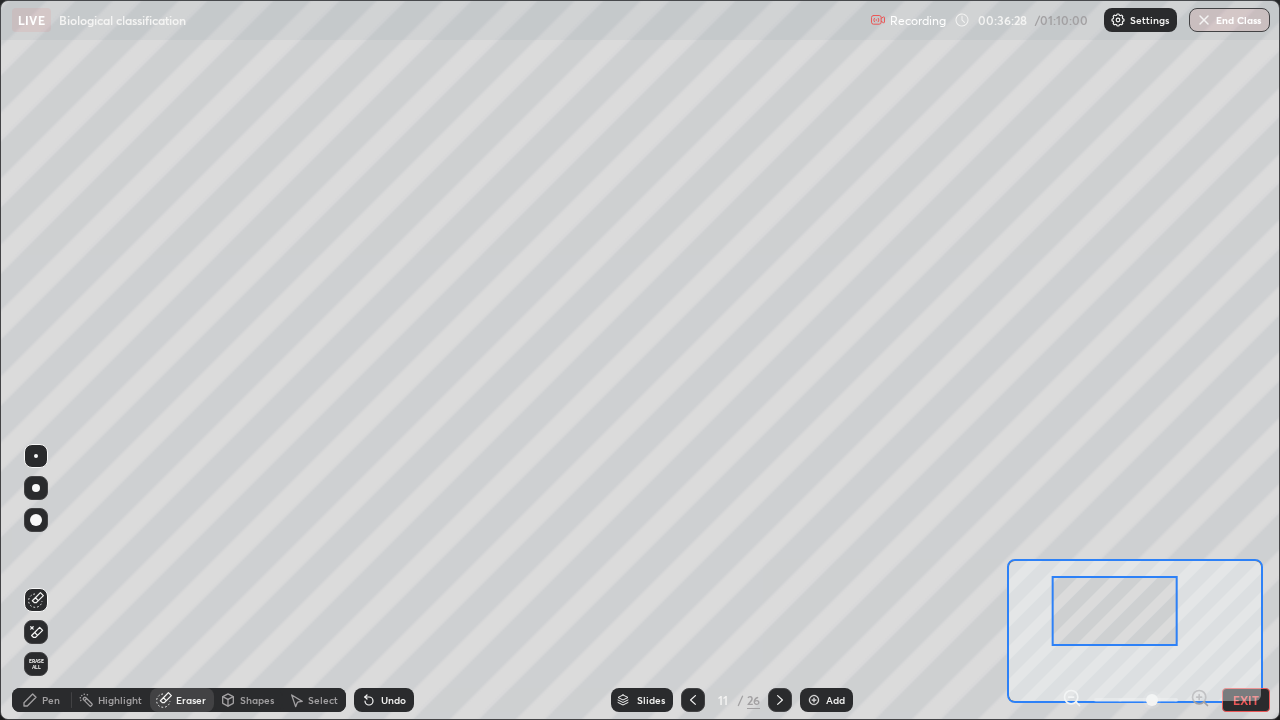 click on "Pen" at bounding box center (42, 700) 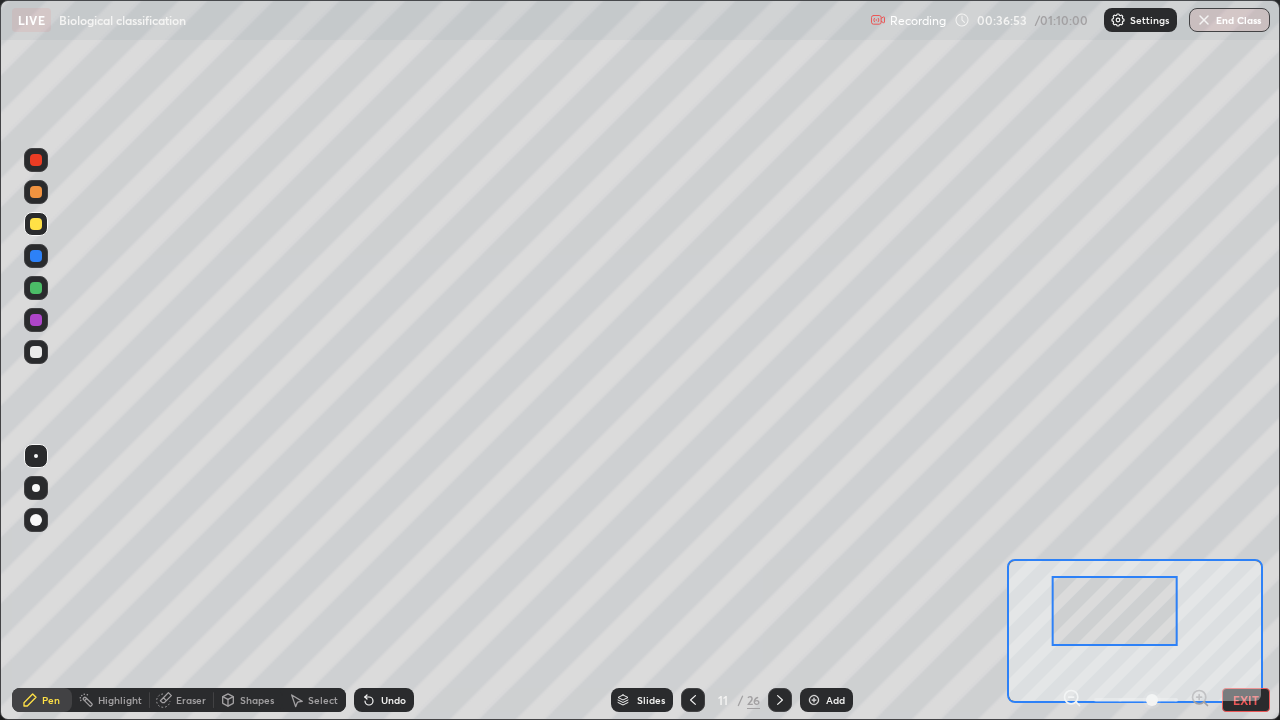 click at bounding box center [36, 160] 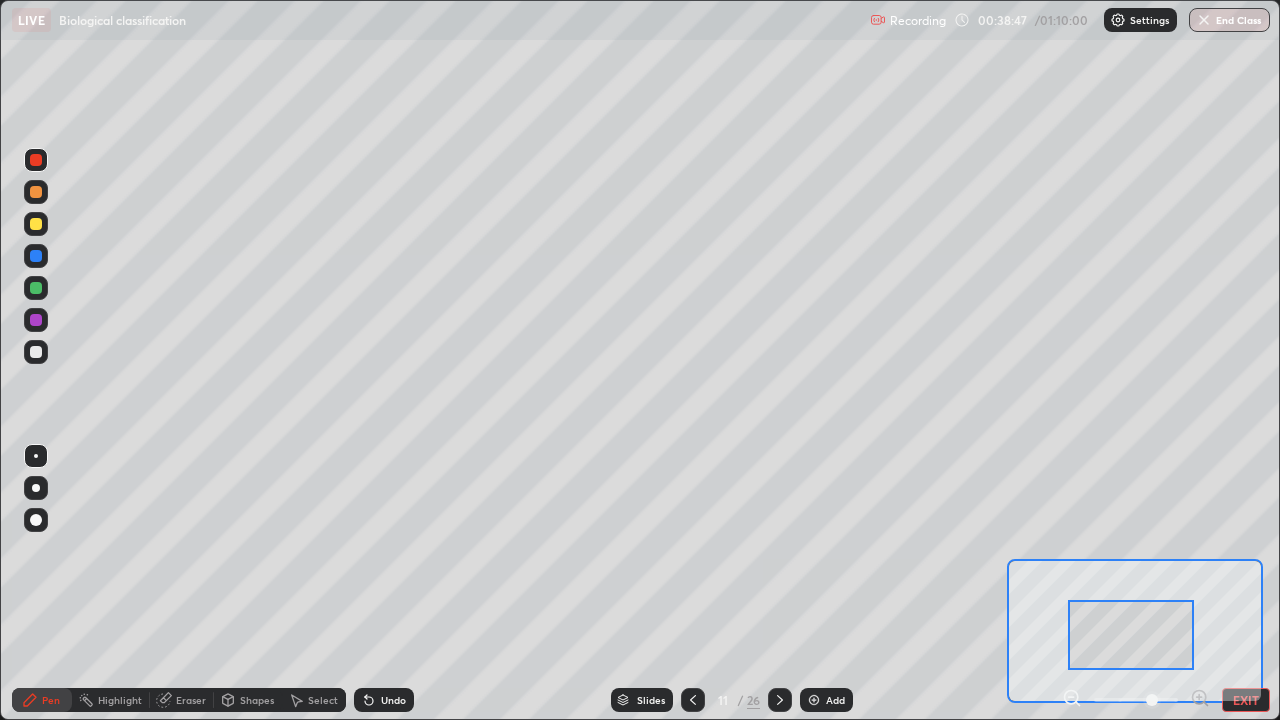 click at bounding box center [36, 352] 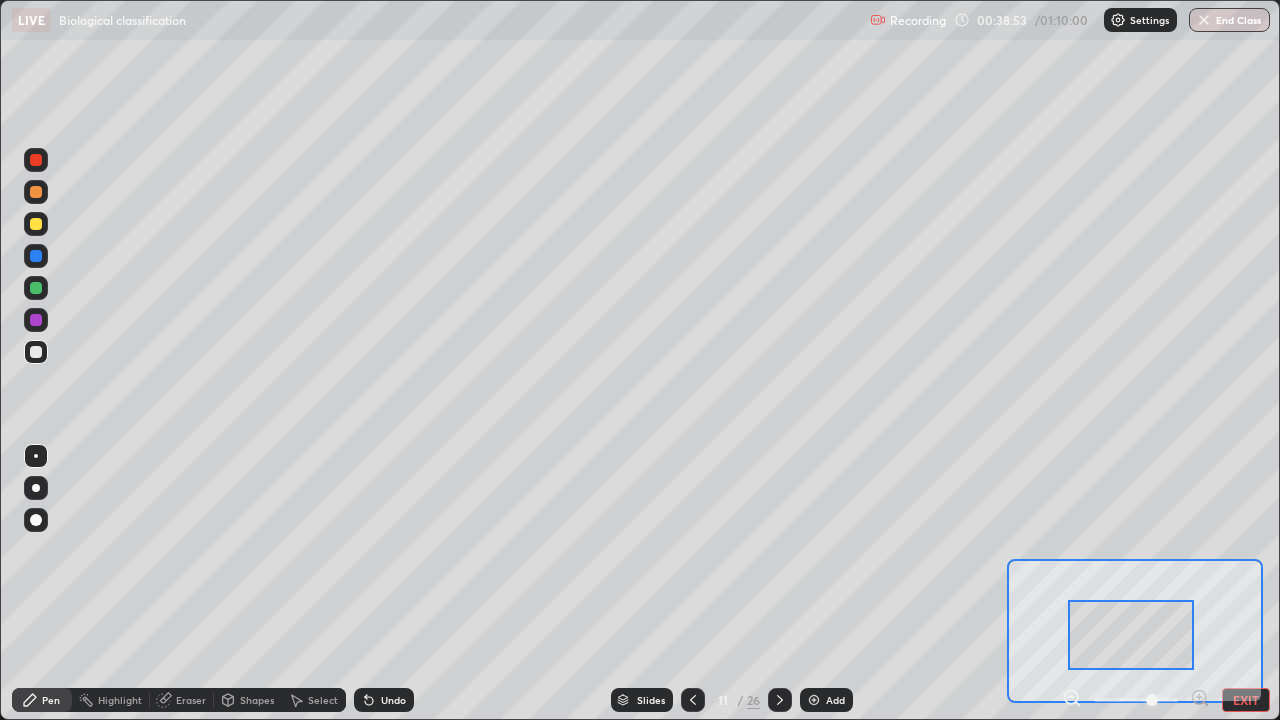 click on "Eraser" at bounding box center [182, 700] 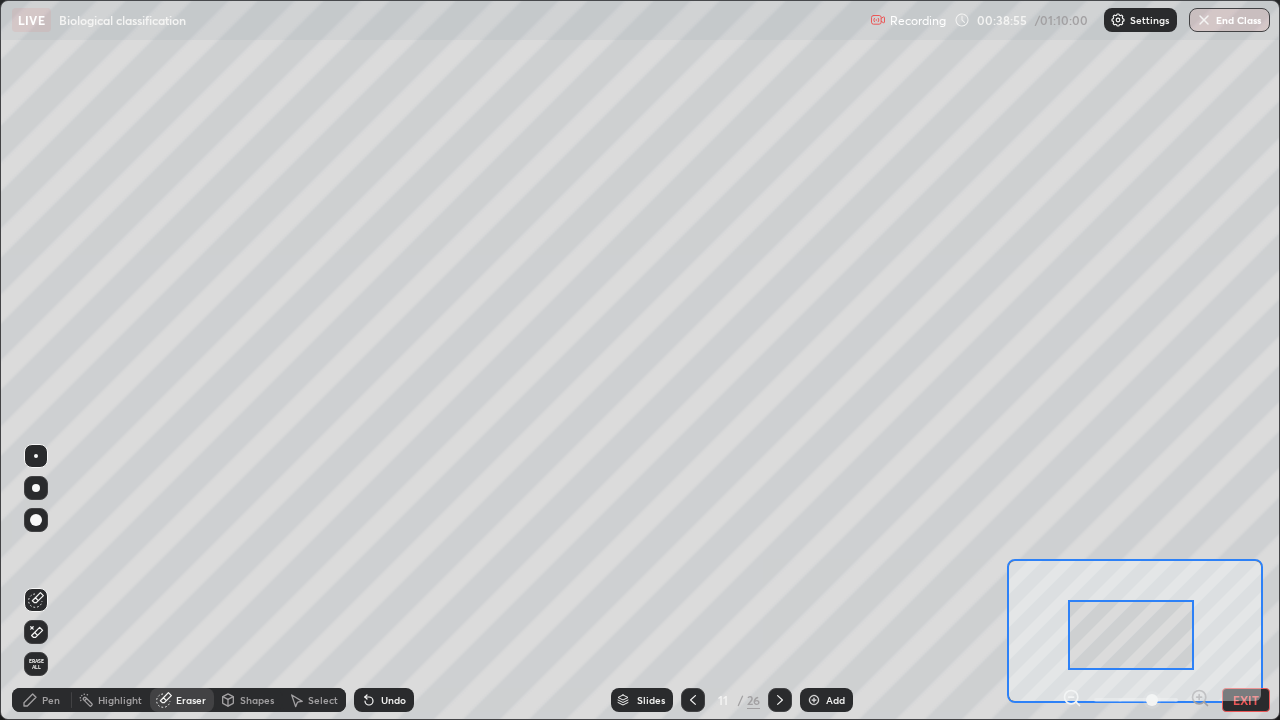 click on "Pen" at bounding box center (51, 700) 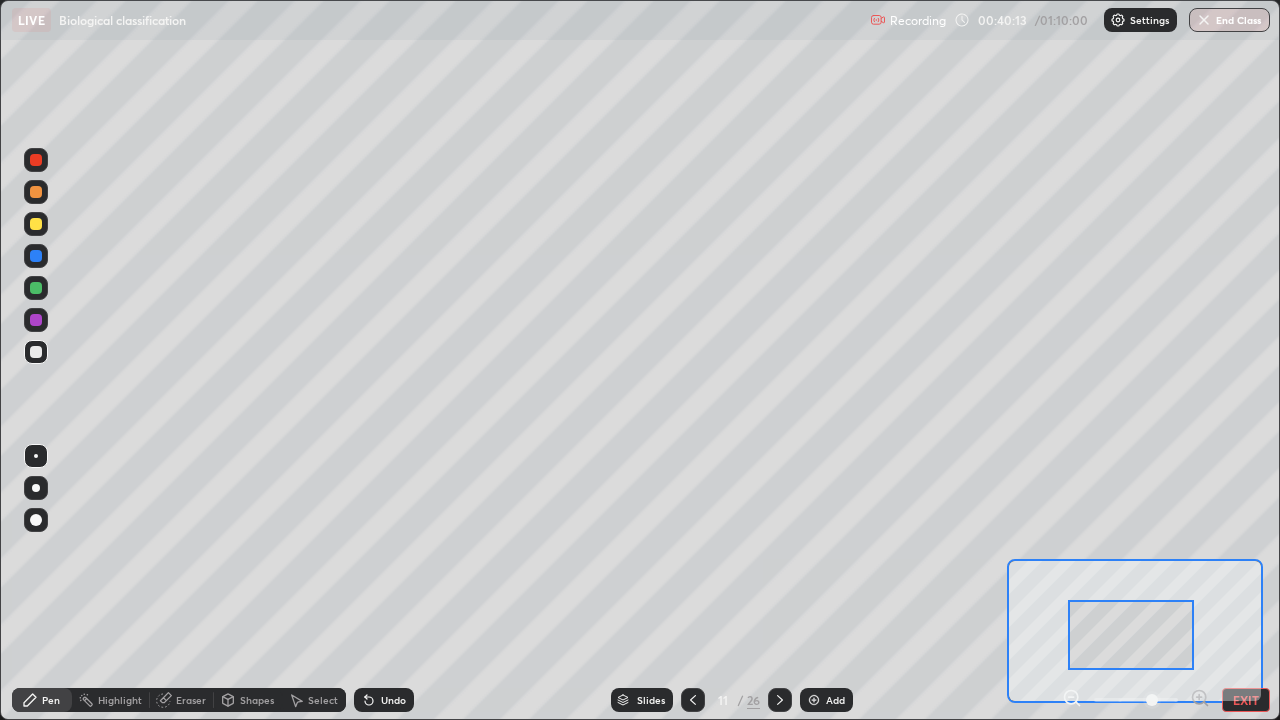 click at bounding box center (36, 160) 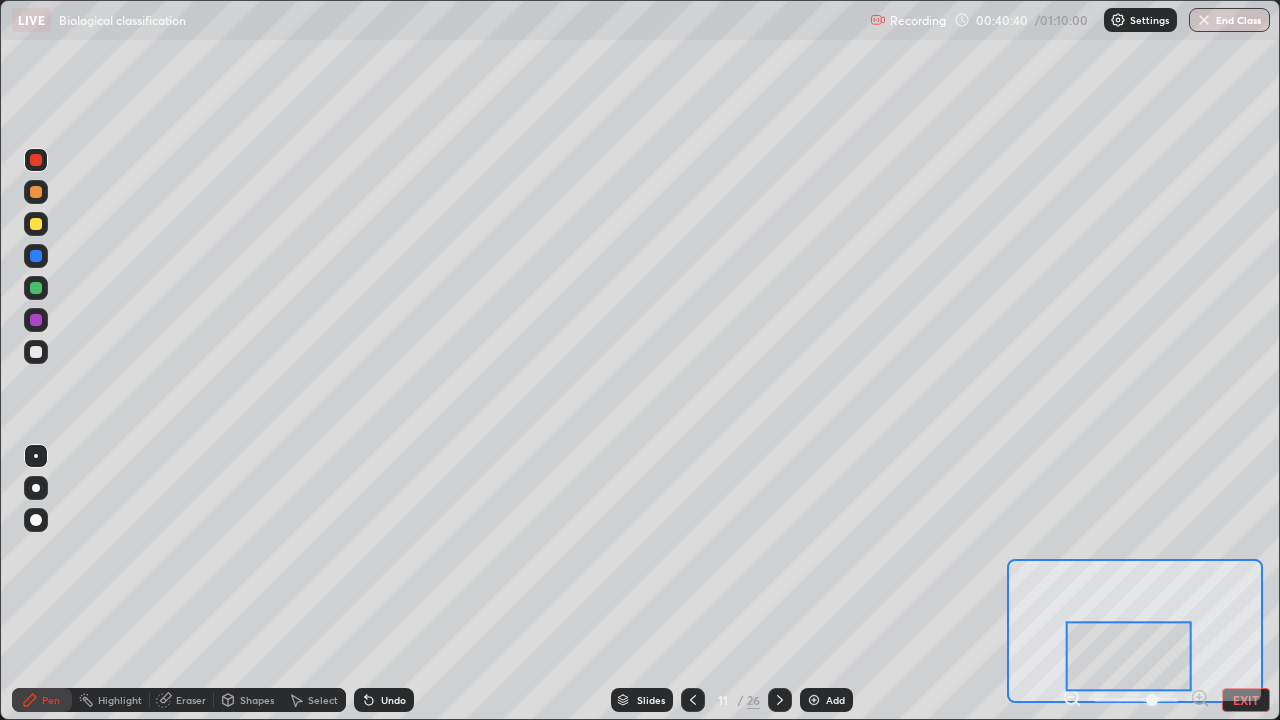 click at bounding box center (36, 352) 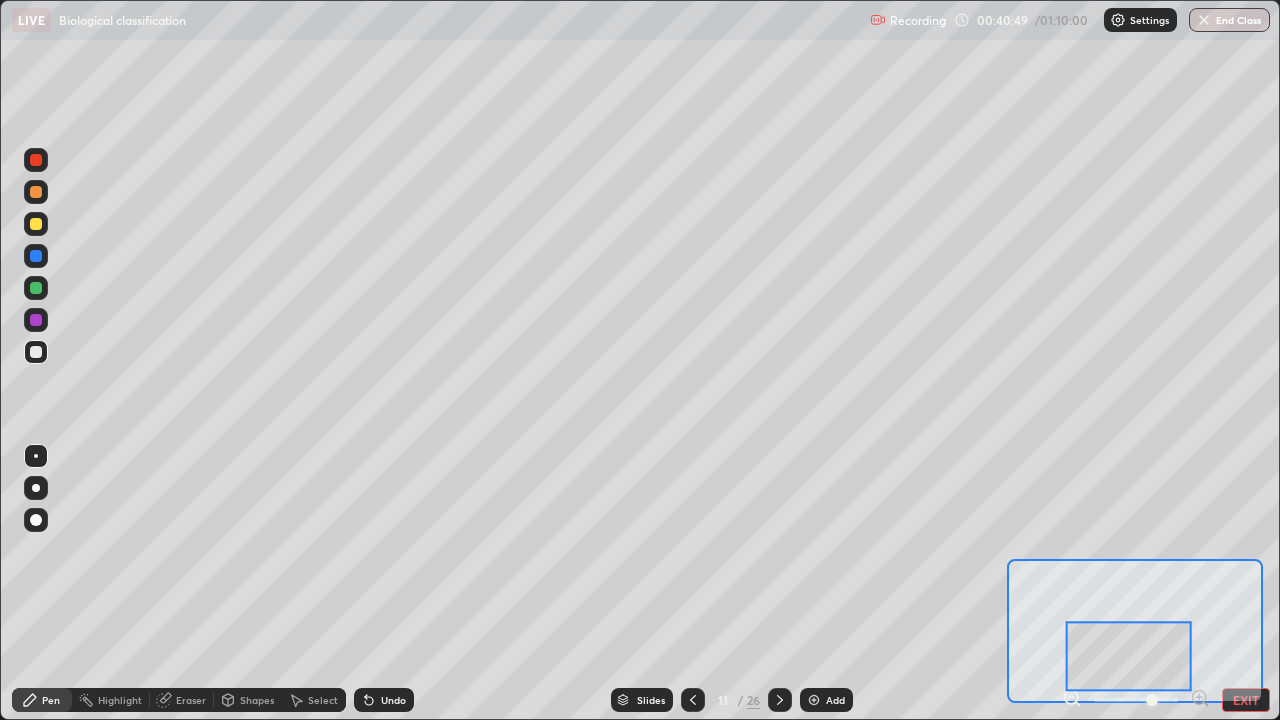 click at bounding box center (36, 520) 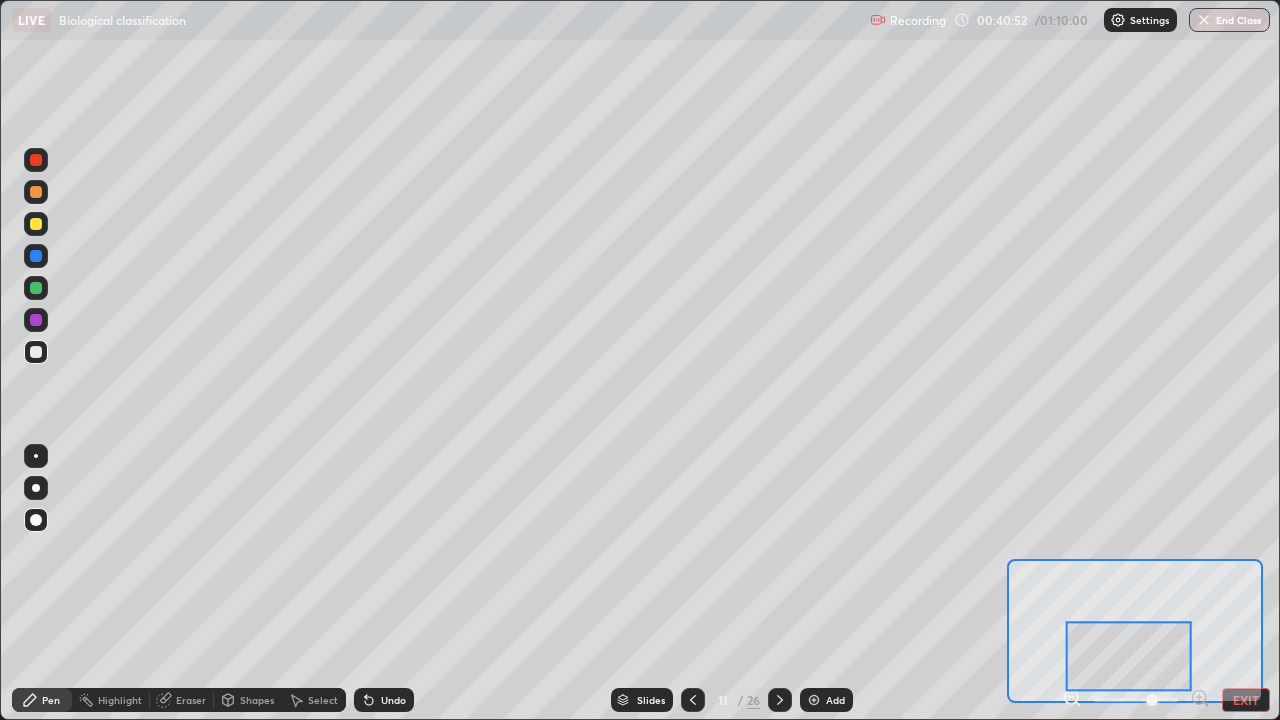 click at bounding box center [36, 160] 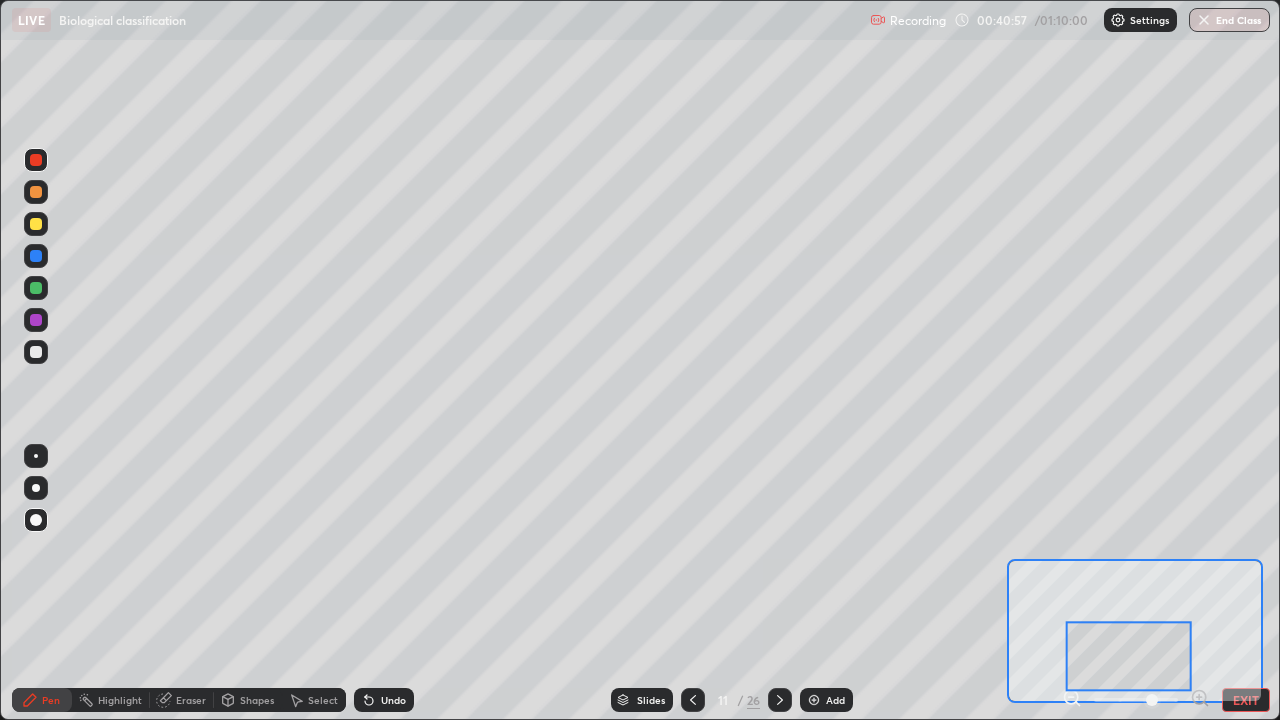 click at bounding box center [36, 256] 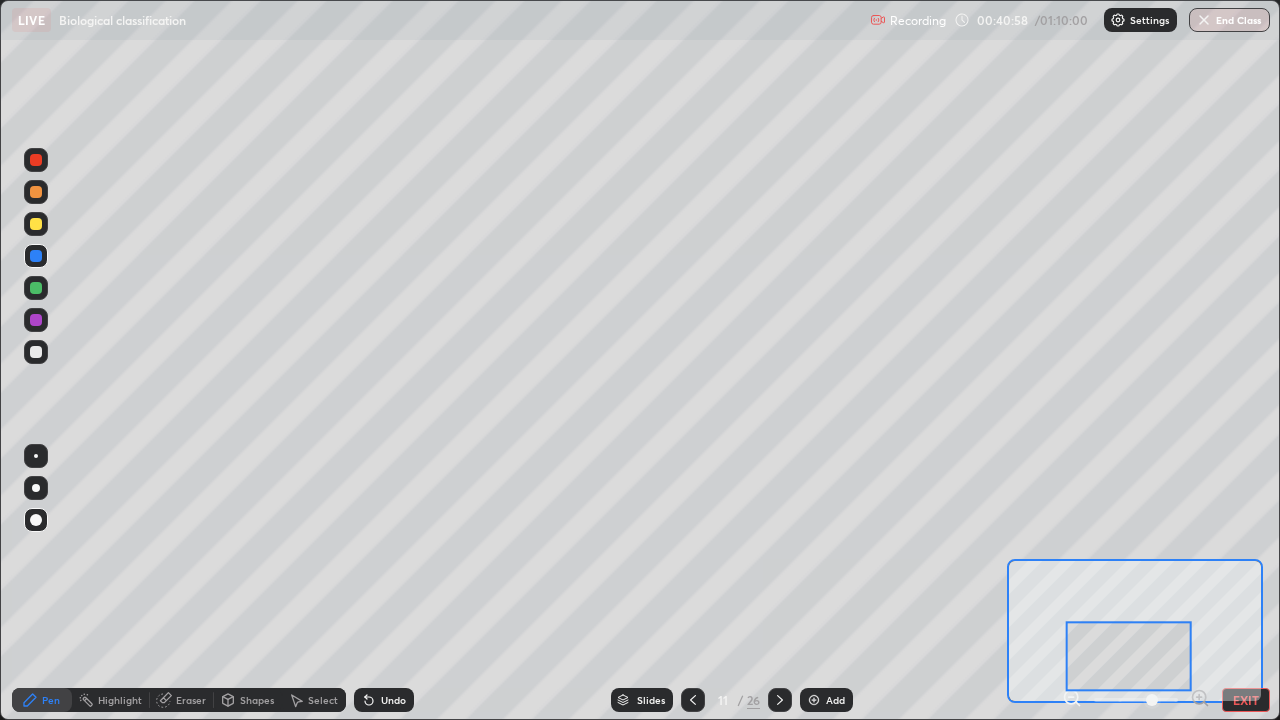 click at bounding box center [36, 224] 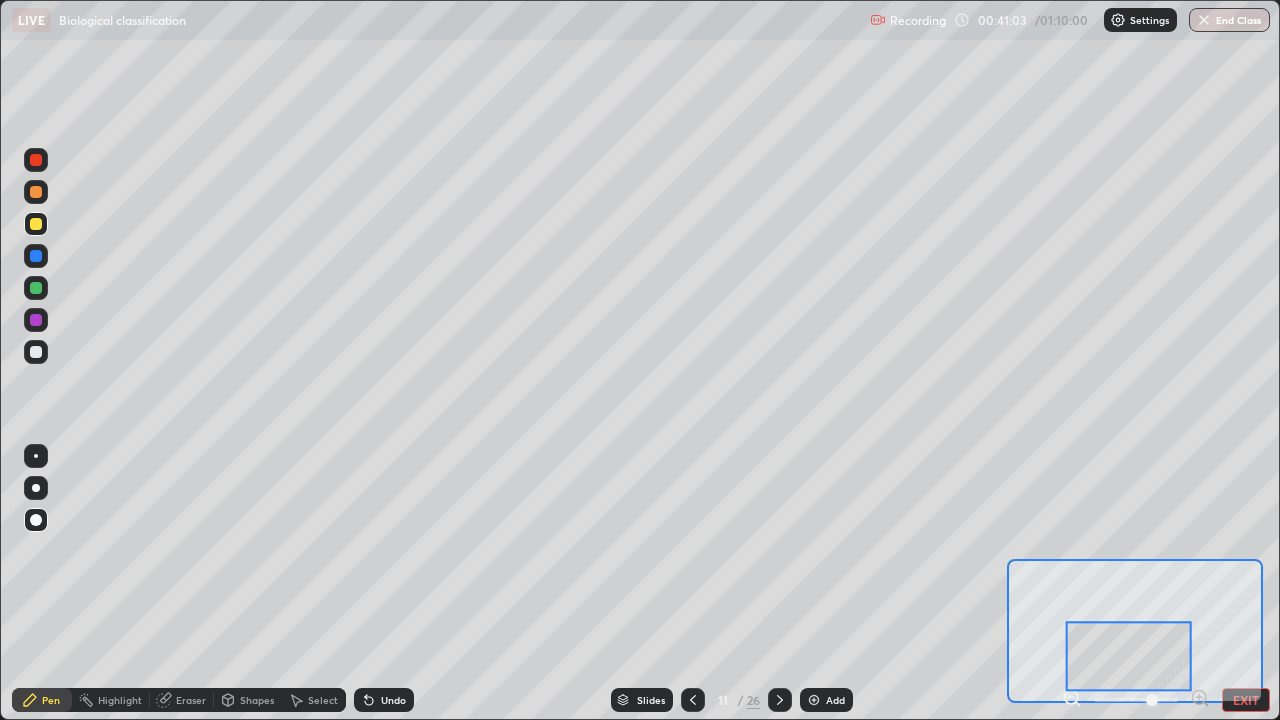 click at bounding box center (36, 456) 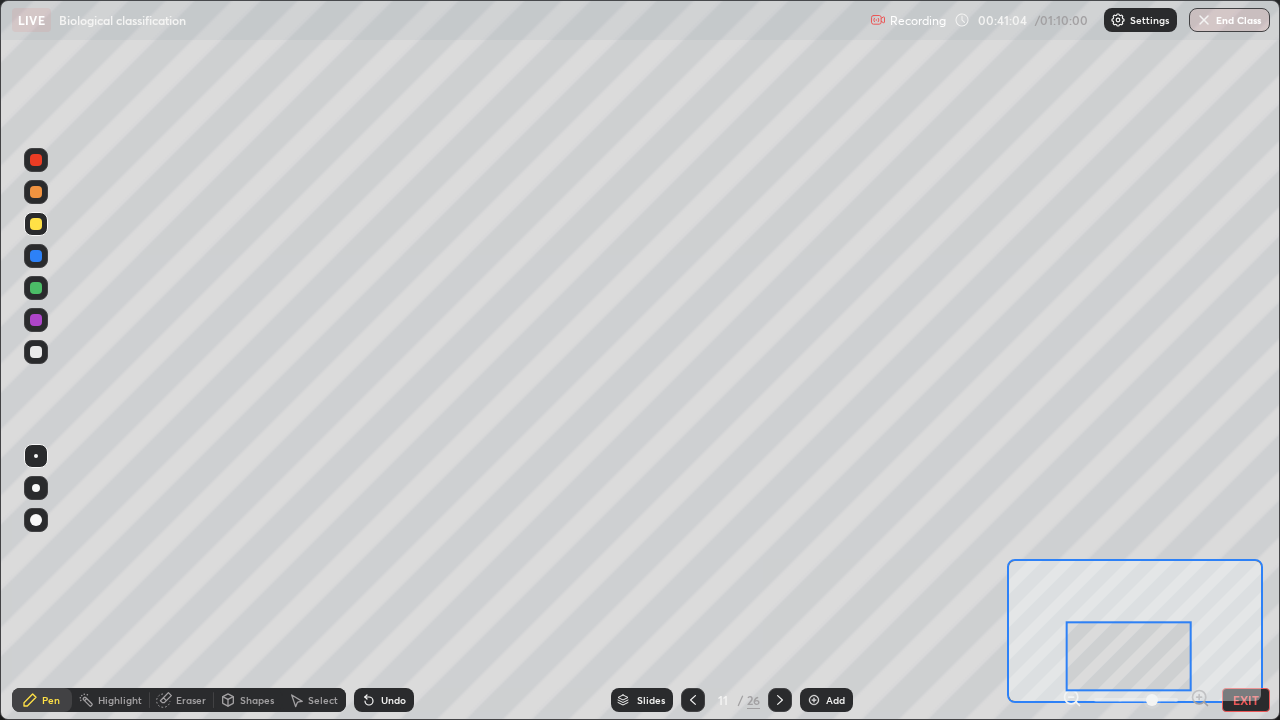 click at bounding box center (36, 352) 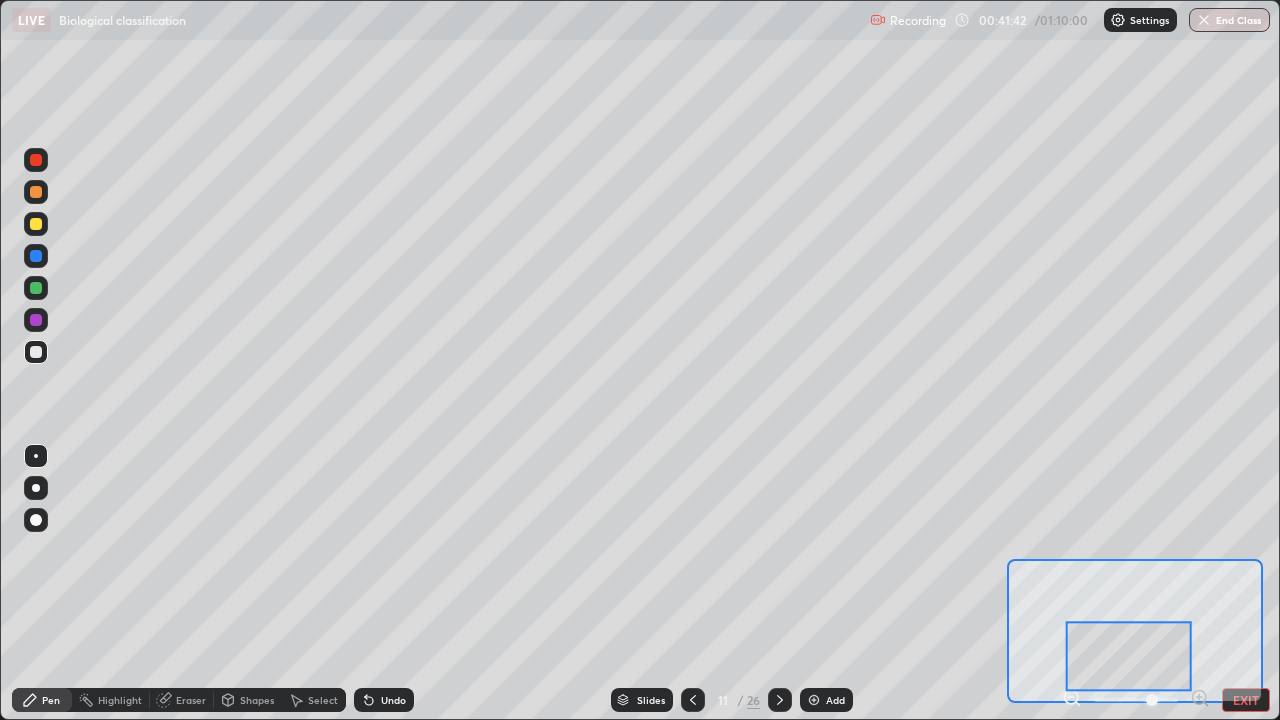 click at bounding box center (36, 520) 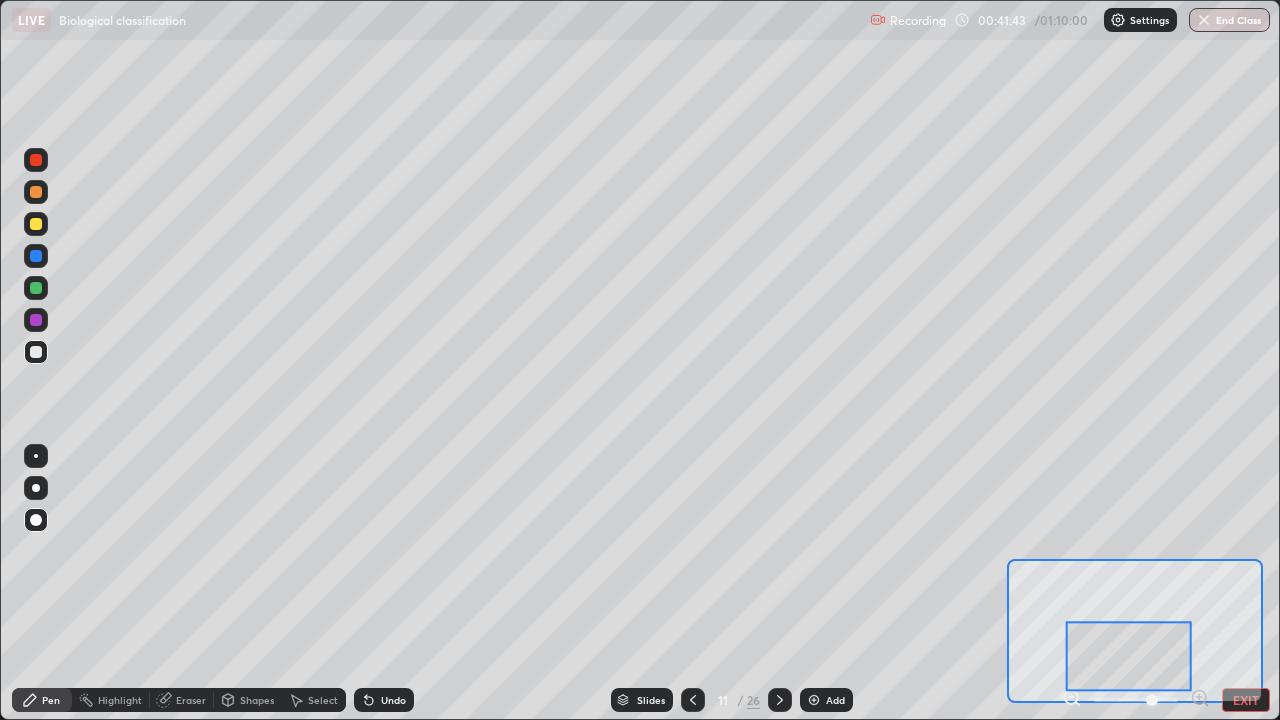 click at bounding box center (36, 160) 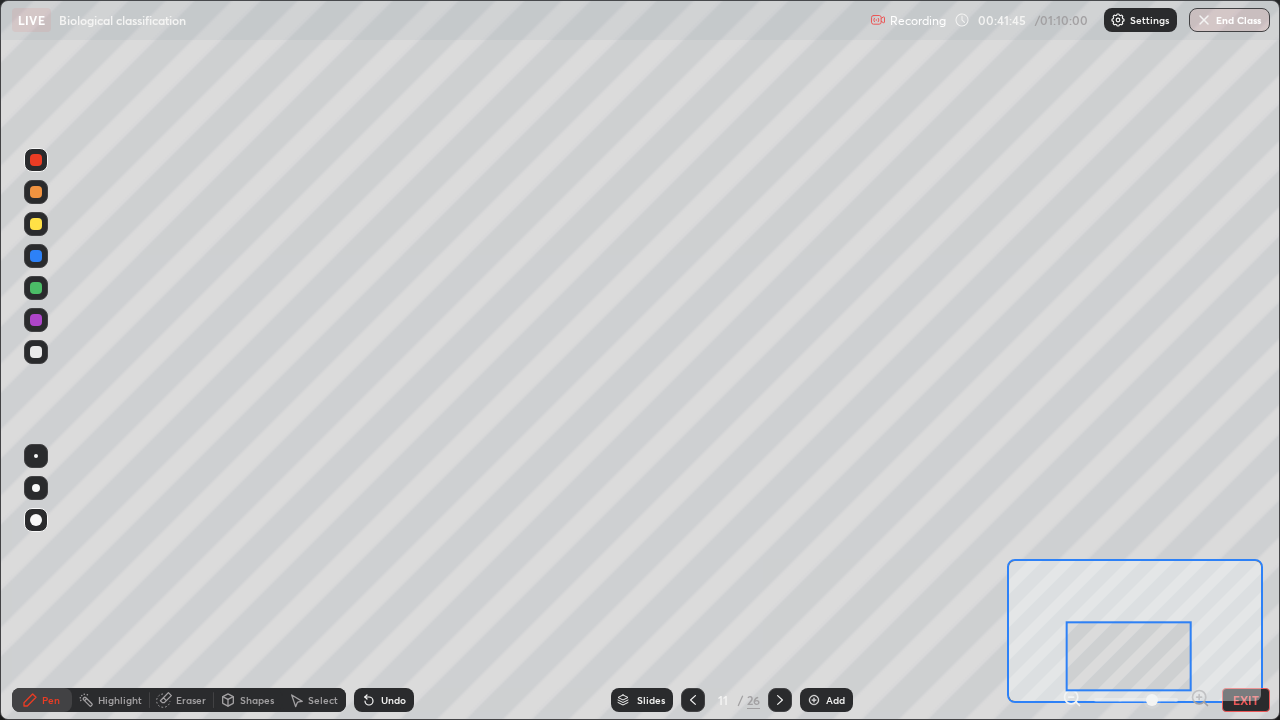 click at bounding box center (36, 224) 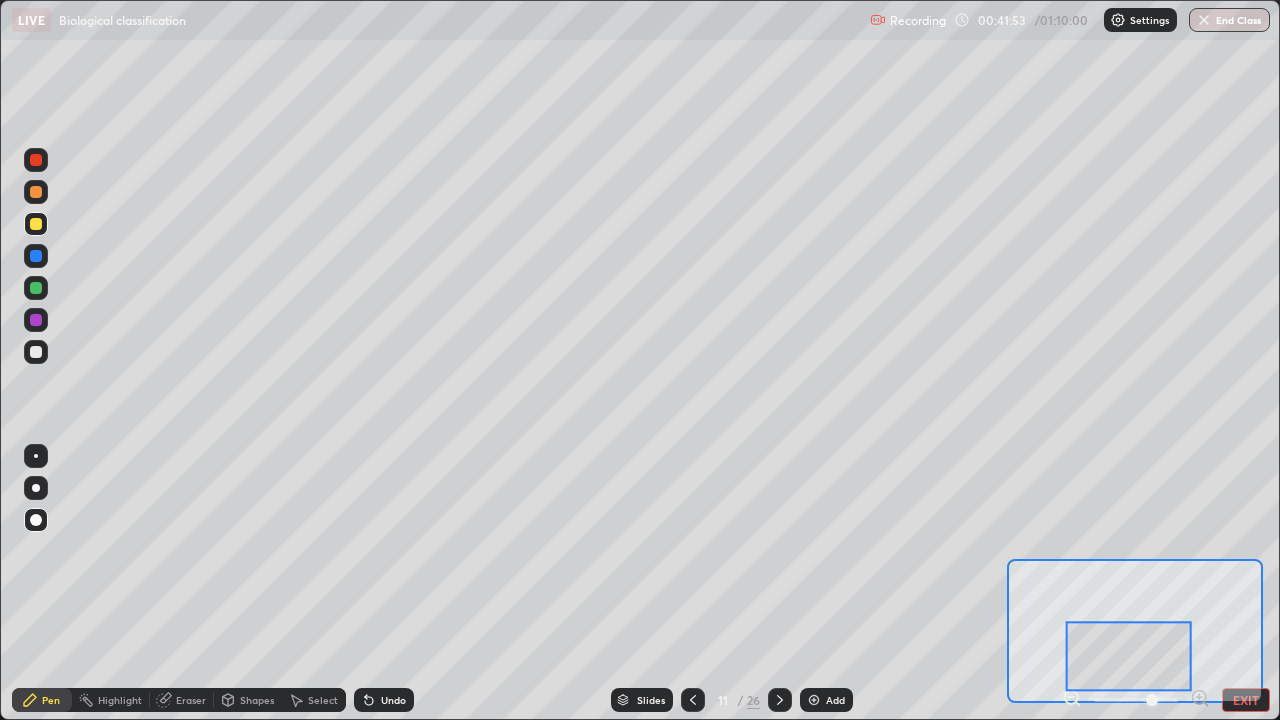 click at bounding box center (36, 456) 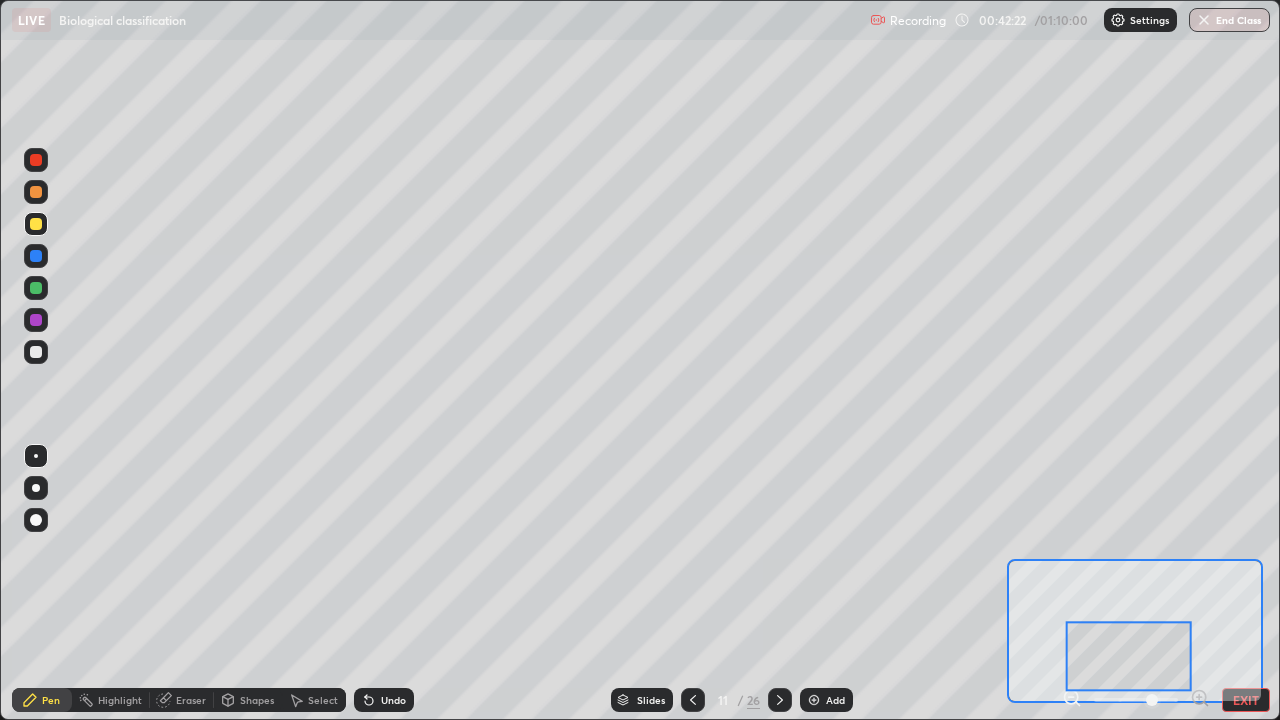 click at bounding box center [36, 352] 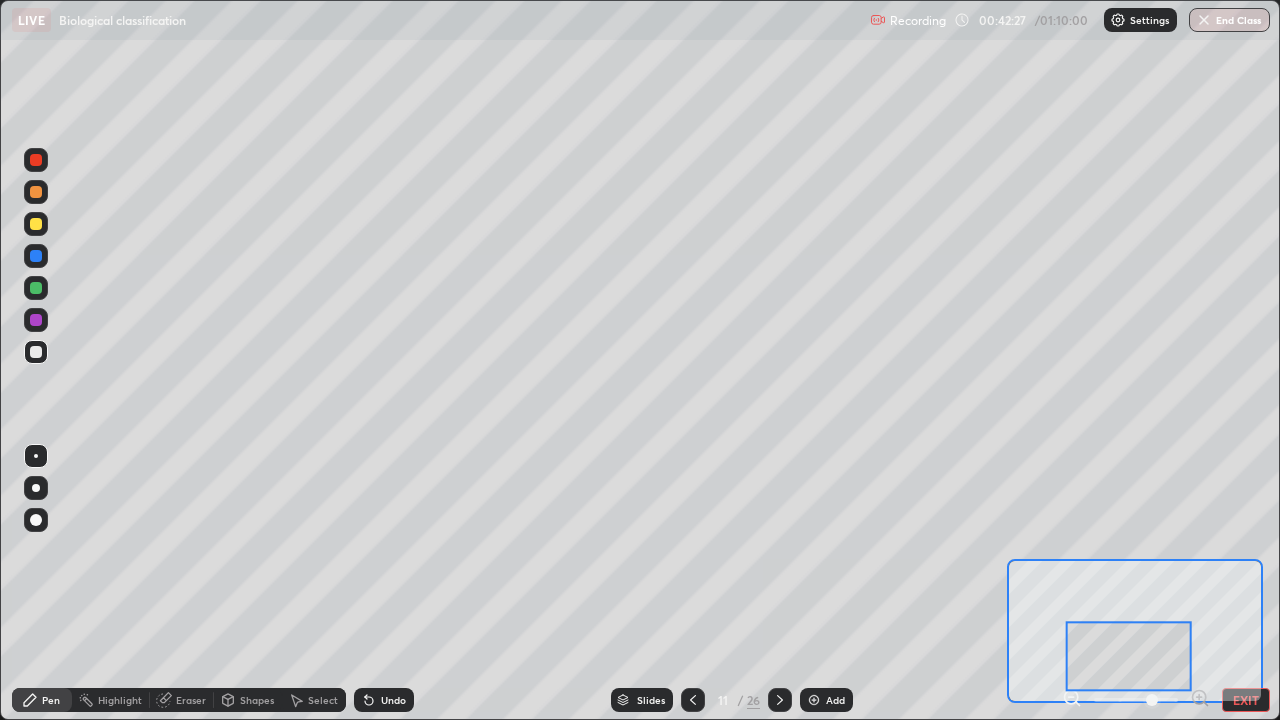 click at bounding box center [36, 224] 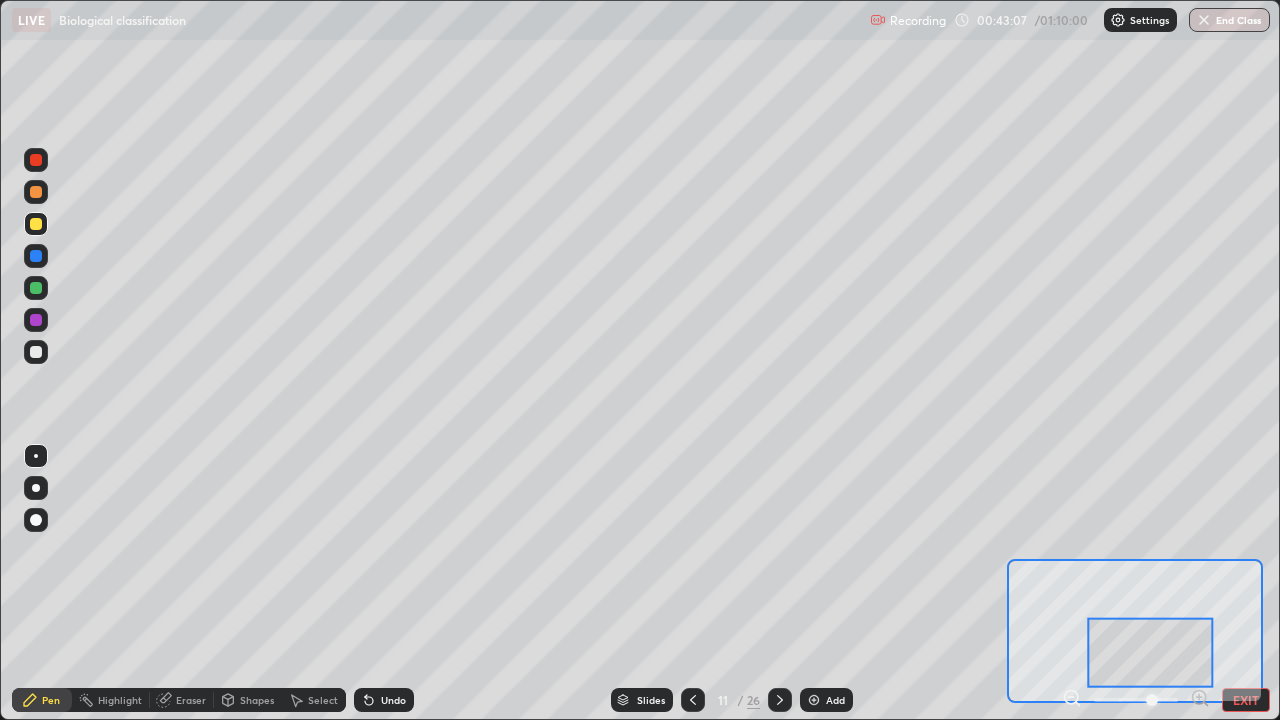 click on "Eraser" at bounding box center (191, 700) 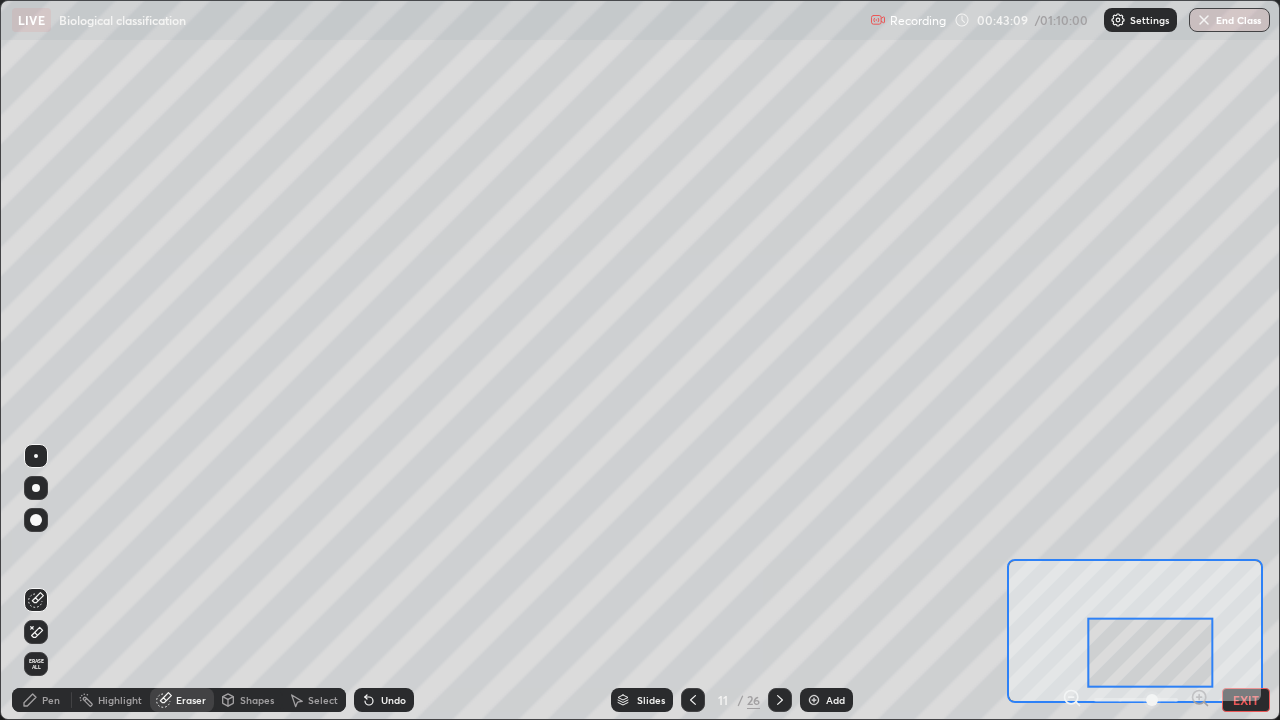 click on "Pen" at bounding box center (51, 700) 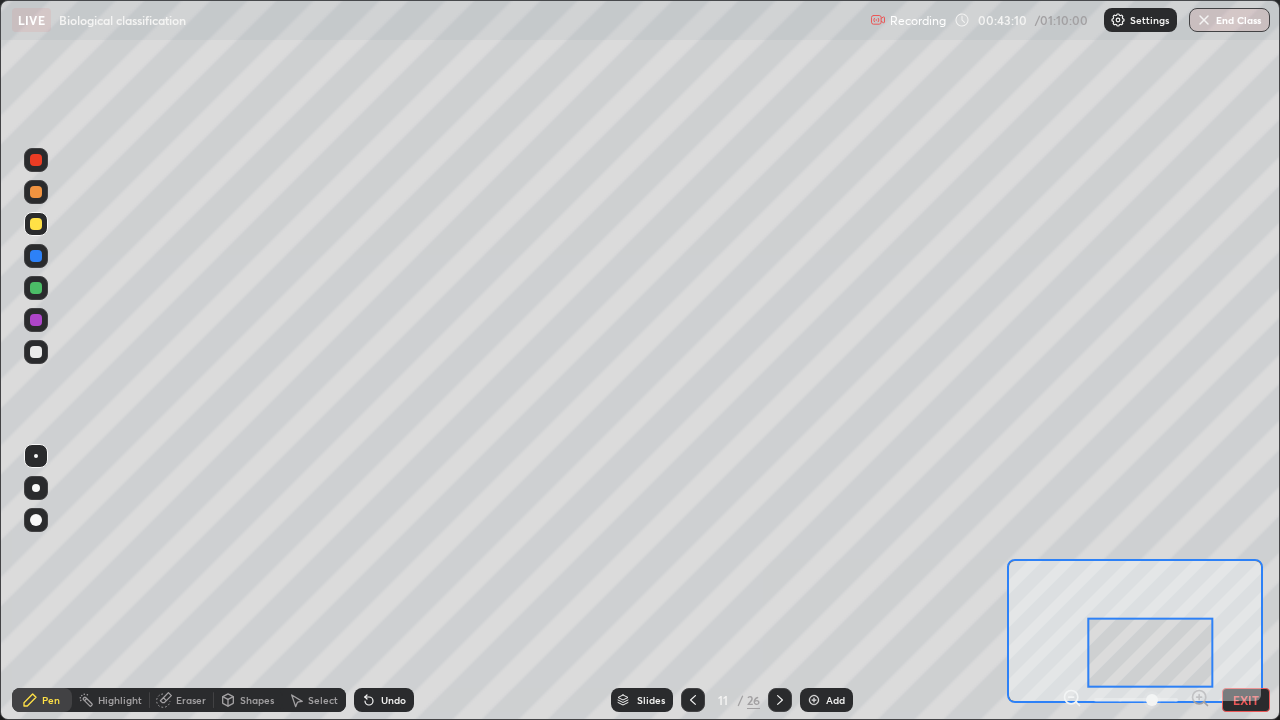 click on "Pen" at bounding box center [42, 700] 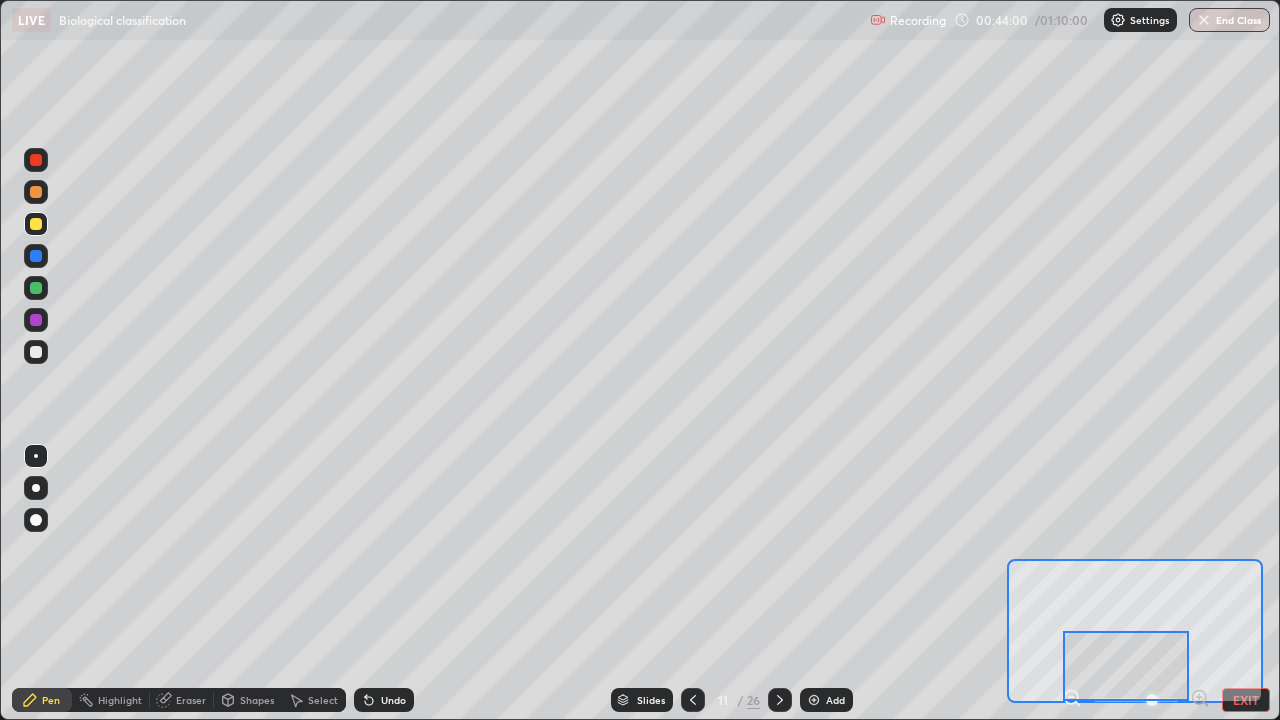click at bounding box center (36, 160) 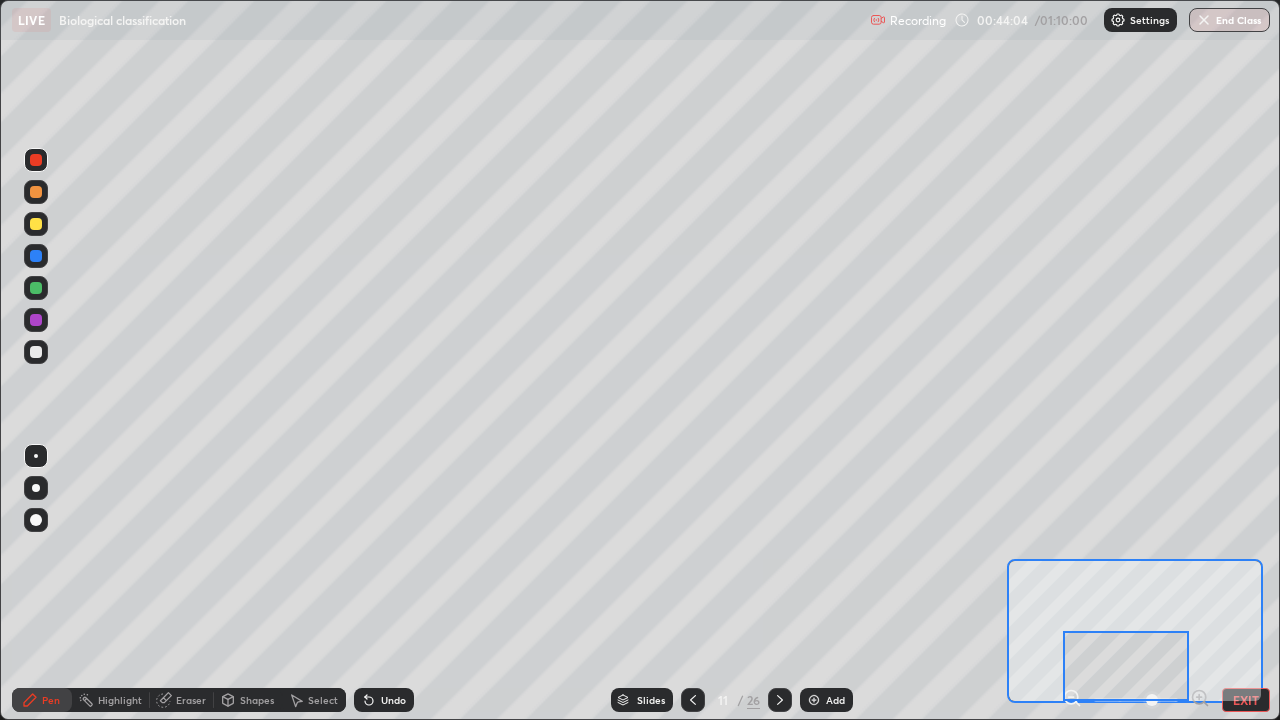 click at bounding box center [36, 352] 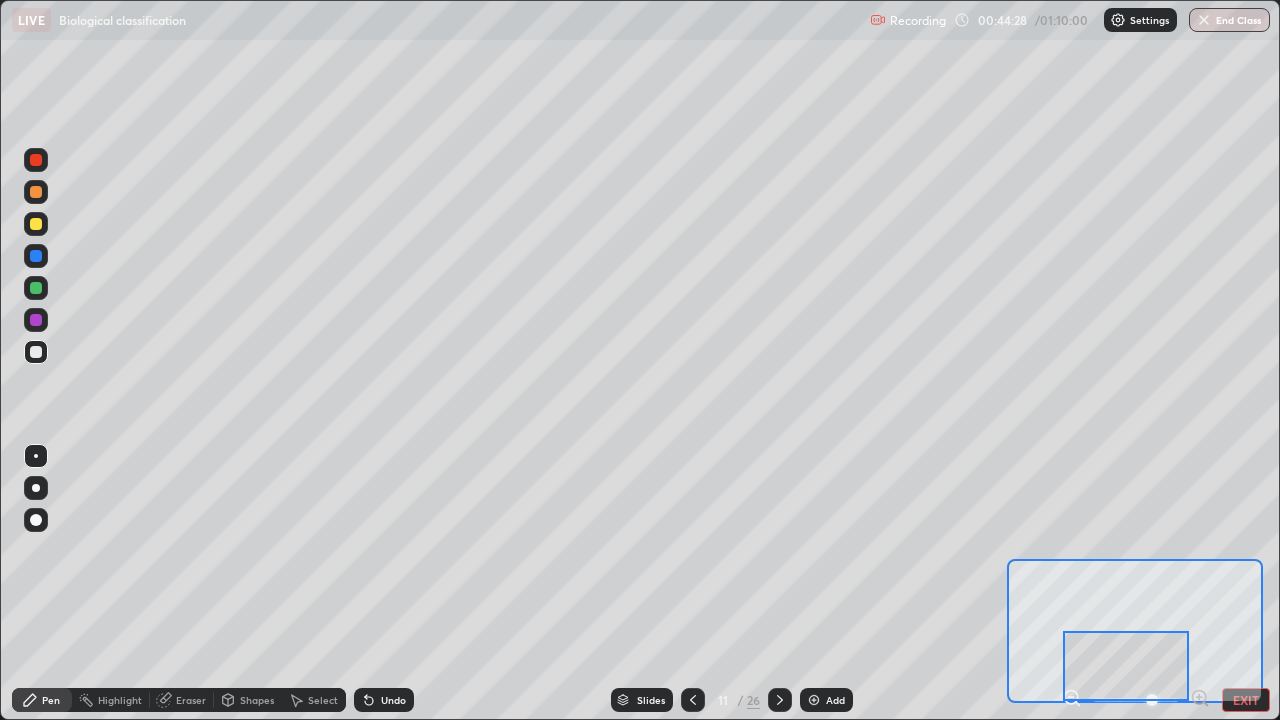 click at bounding box center (1126, 666) 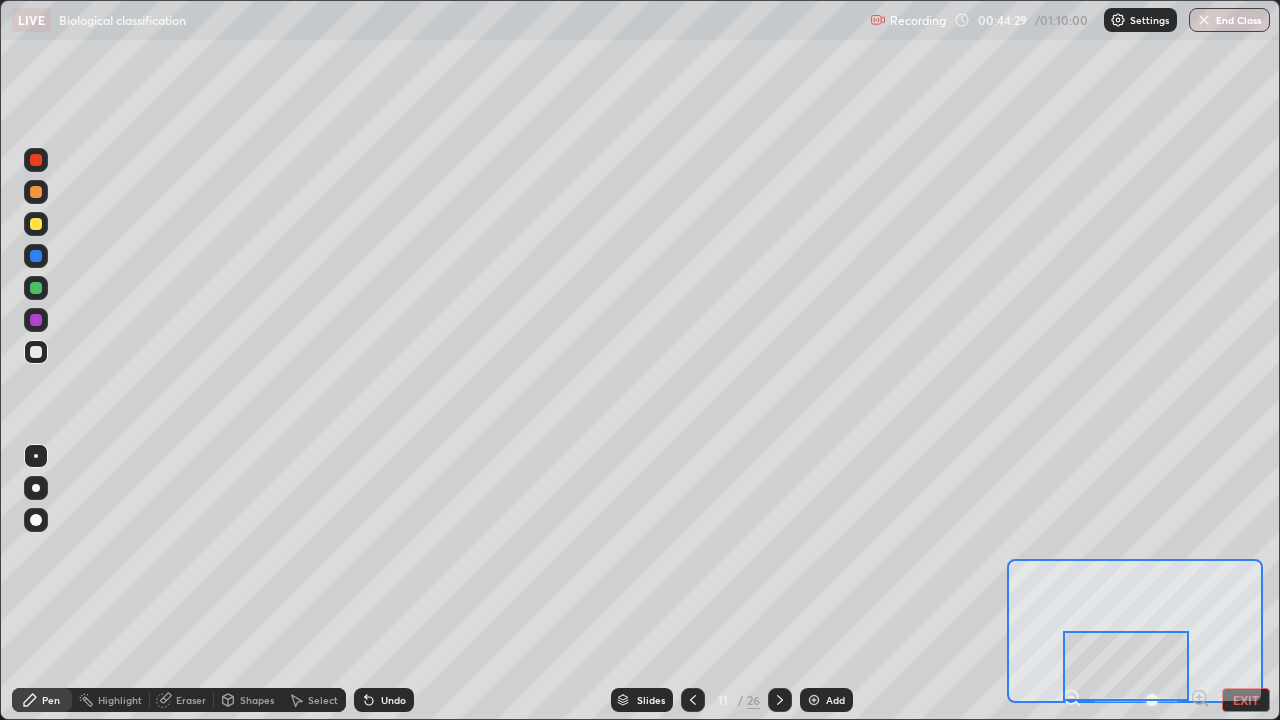 click at bounding box center [36, 224] 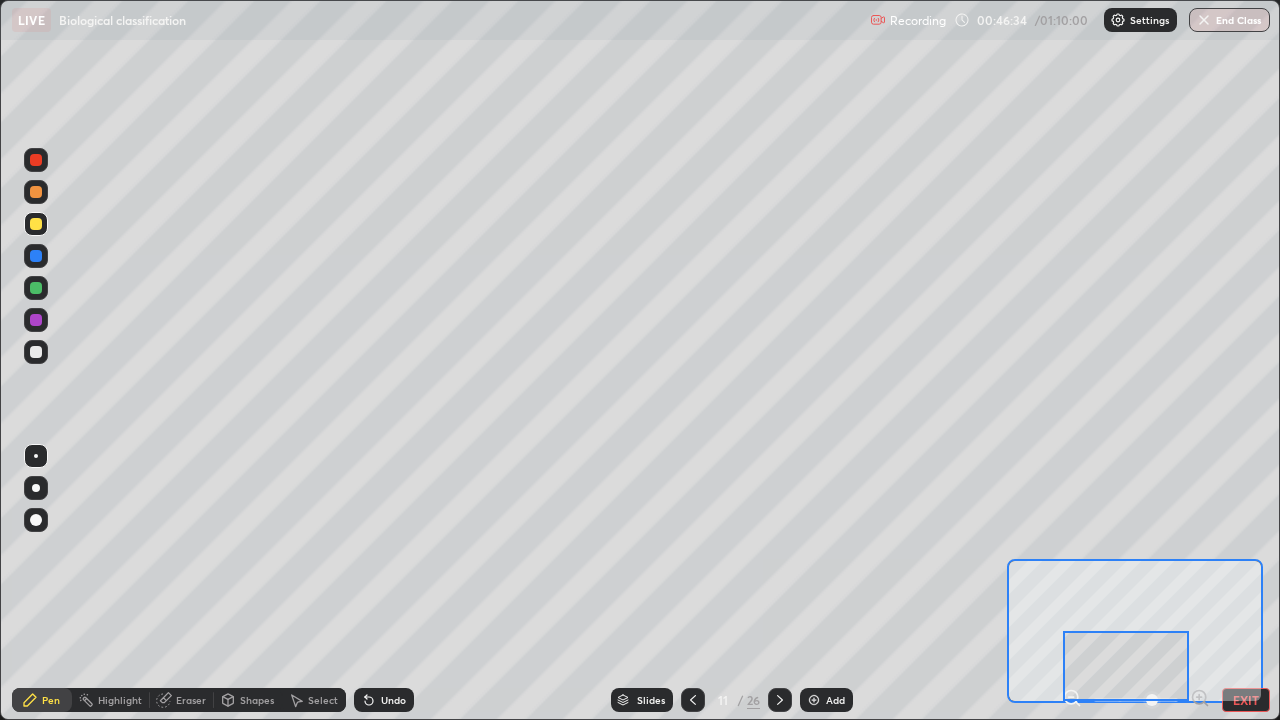 click on "EXIT" at bounding box center (1246, 700) 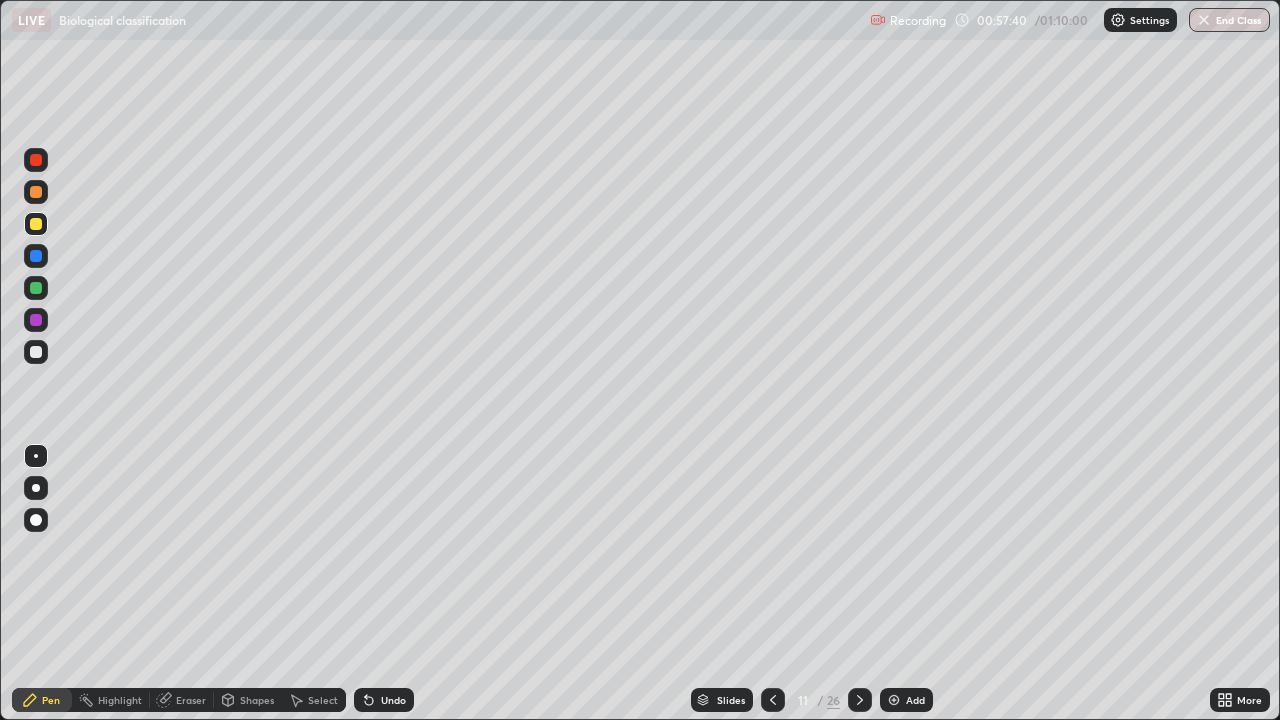 click on "End Class" at bounding box center (1229, 20) 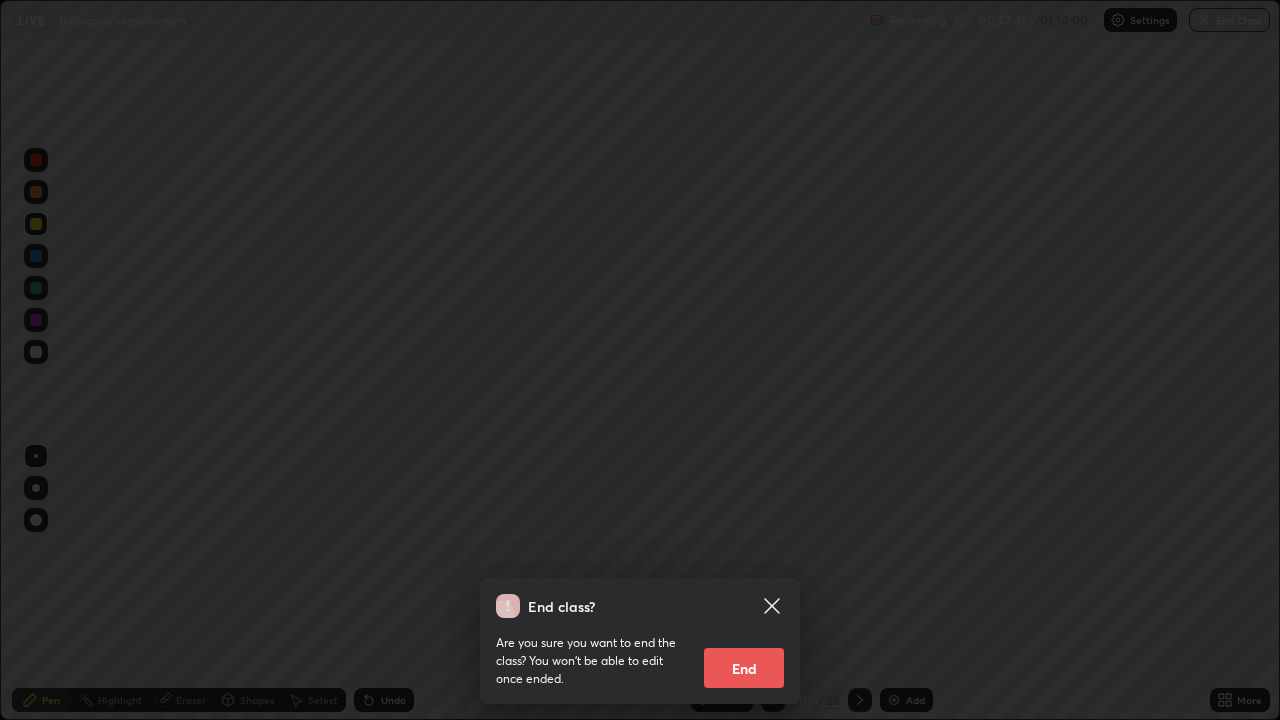 click on "End" at bounding box center (744, 668) 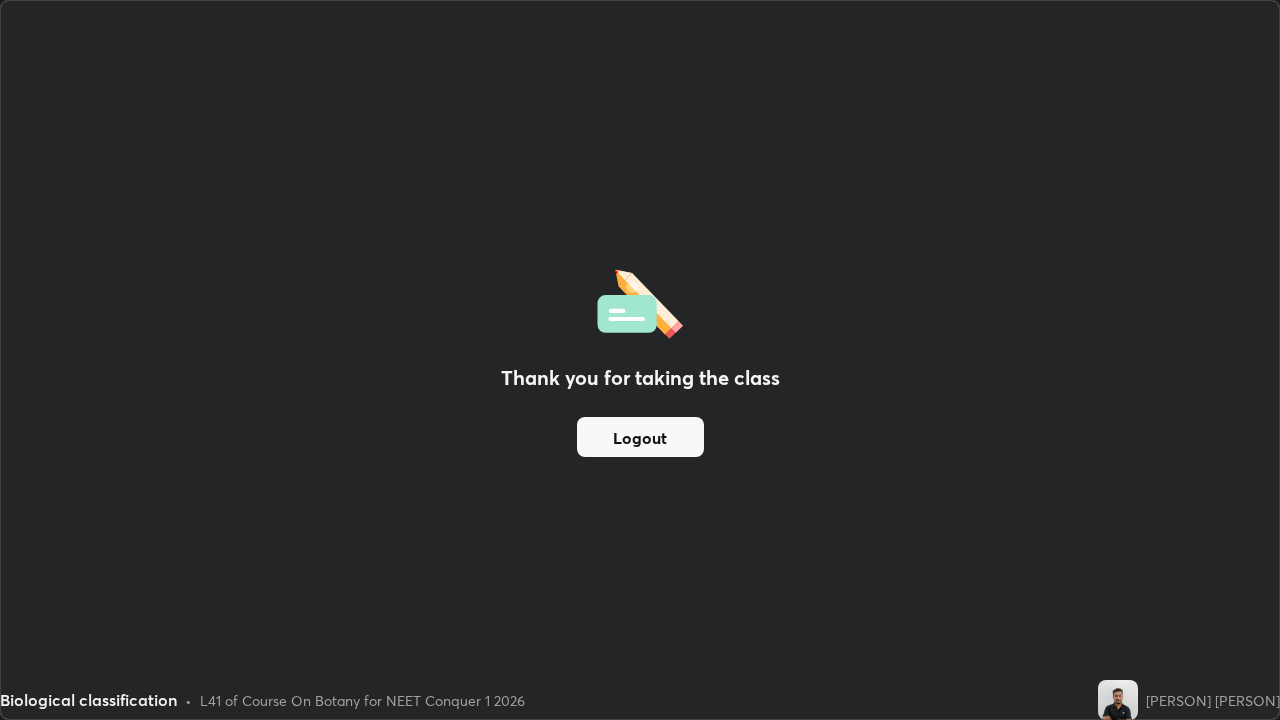 click on "Logout" at bounding box center (640, 437) 